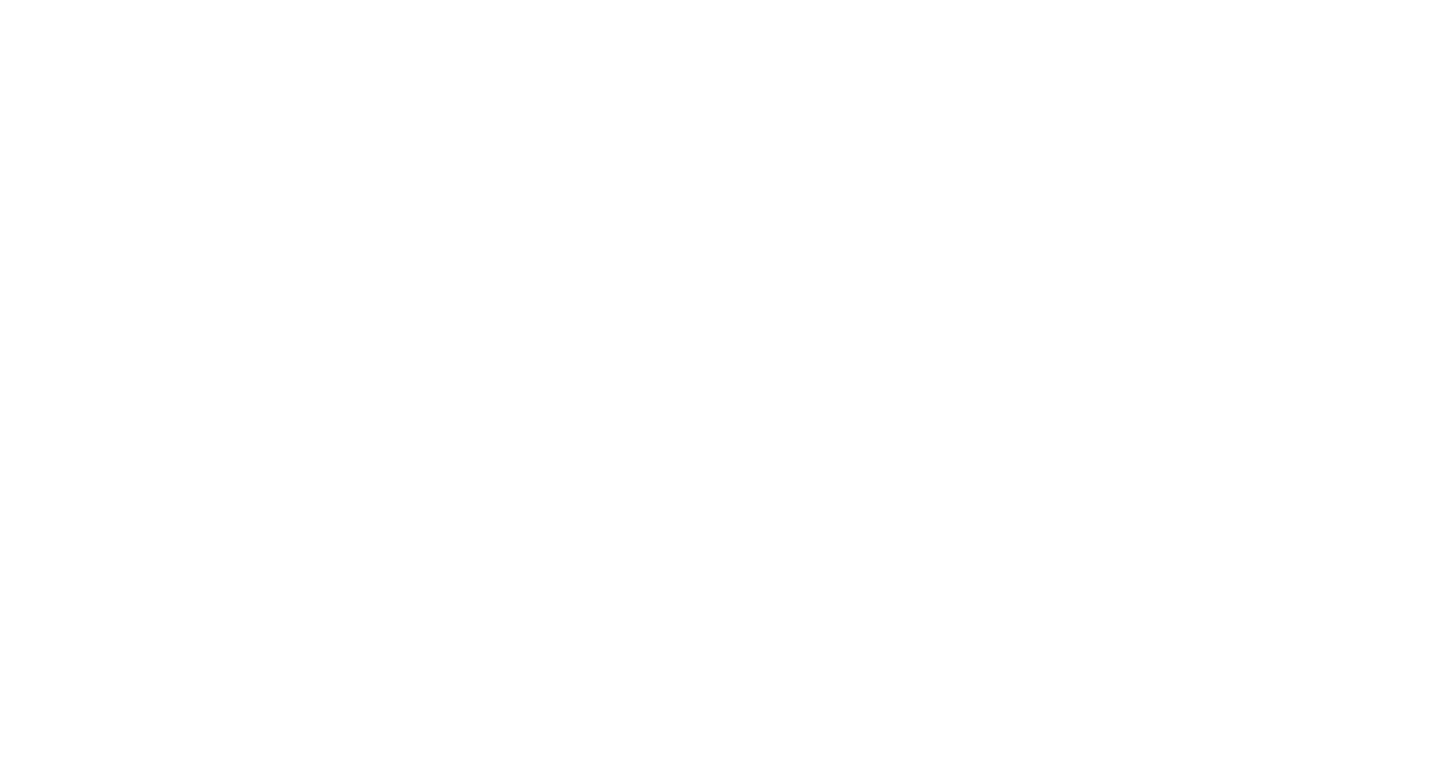 scroll, scrollTop: 0, scrollLeft: 0, axis: both 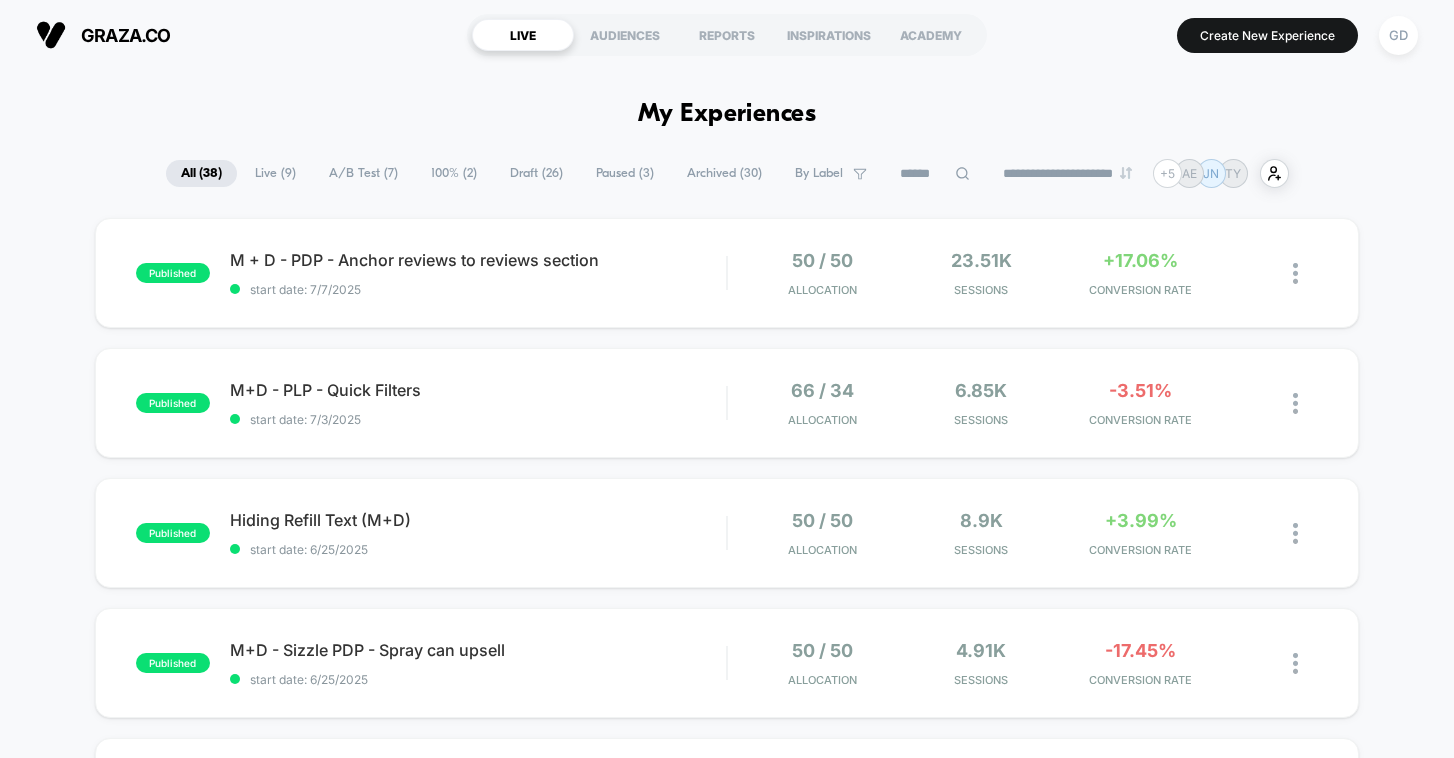 click on "Paused ( 3 )" at bounding box center [625, 173] 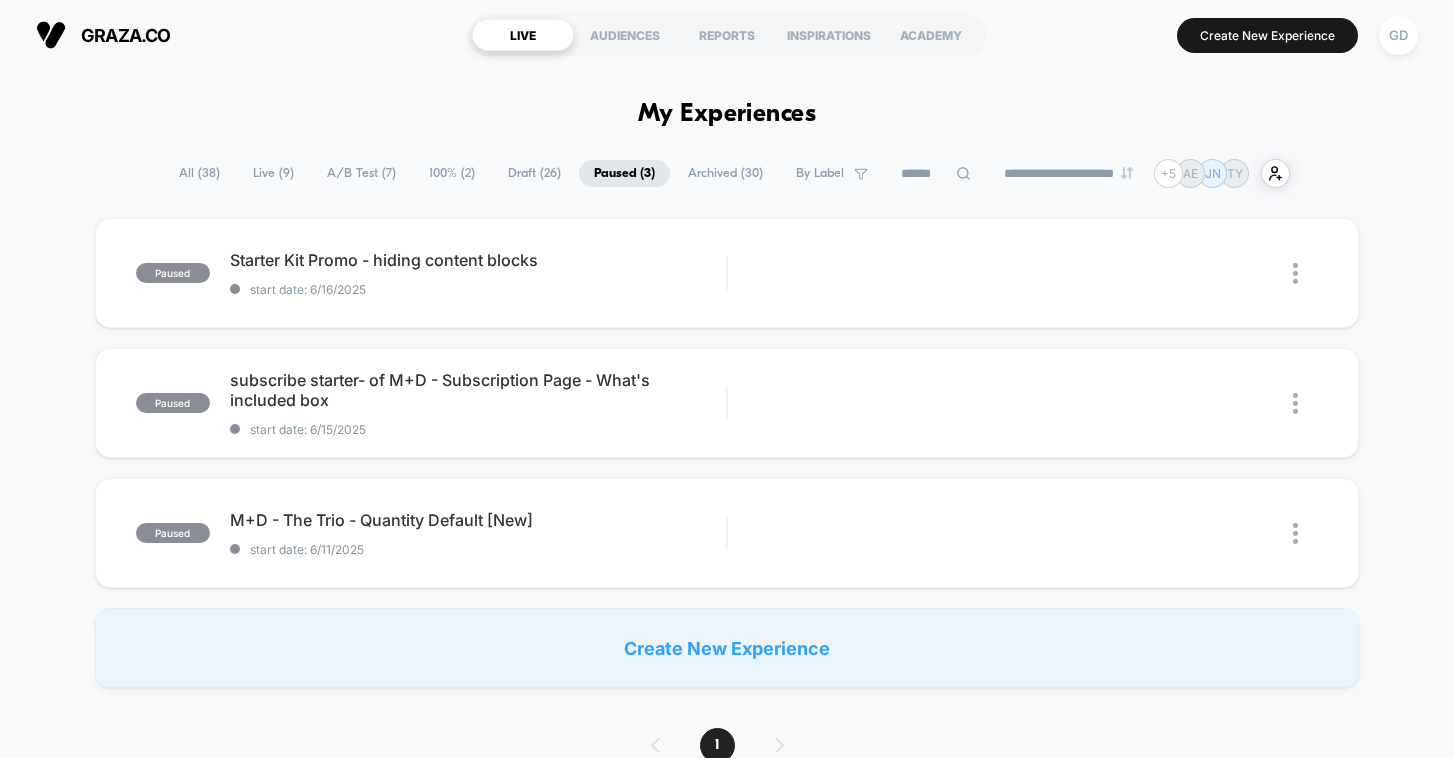click on "Draft ( 26 )" at bounding box center [534, 173] 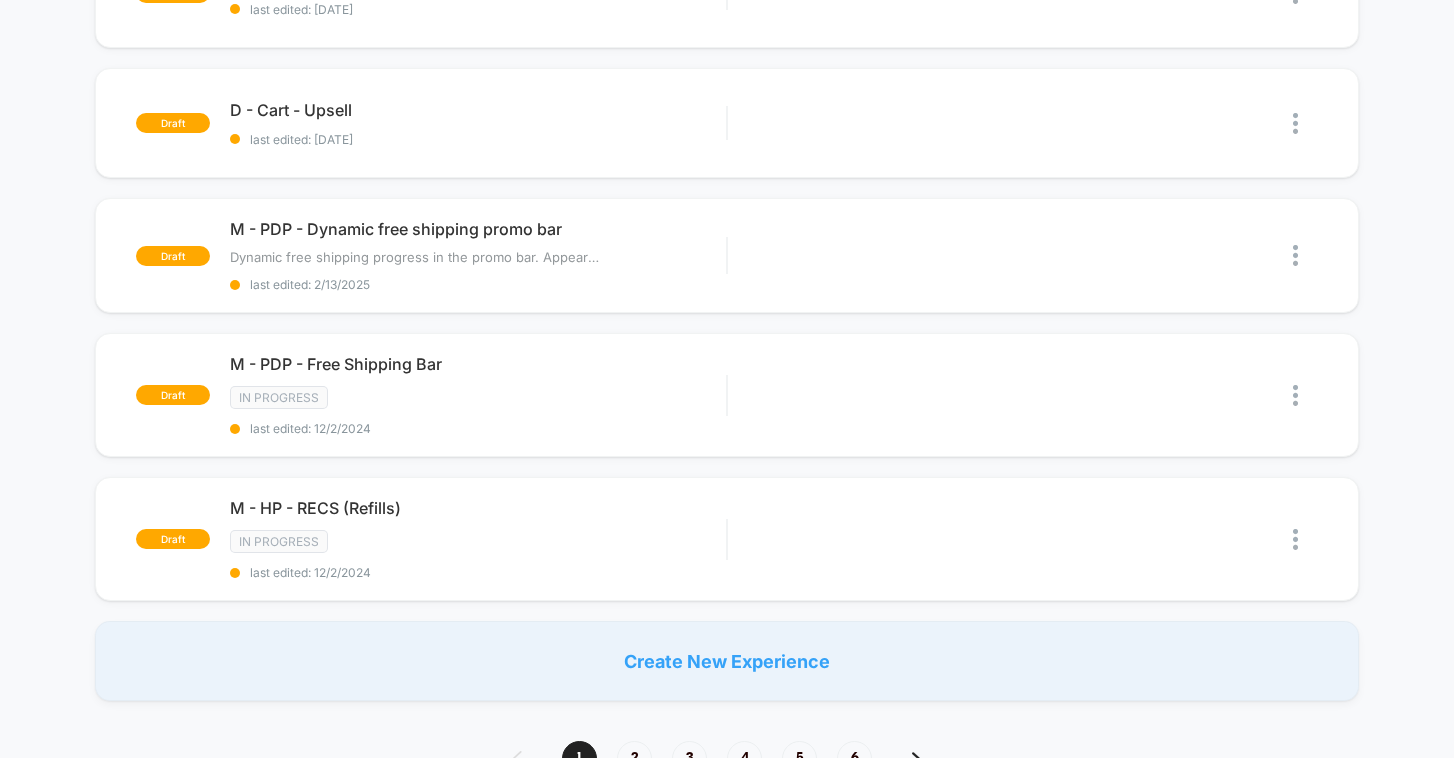 scroll, scrollTop: 0, scrollLeft: 0, axis: both 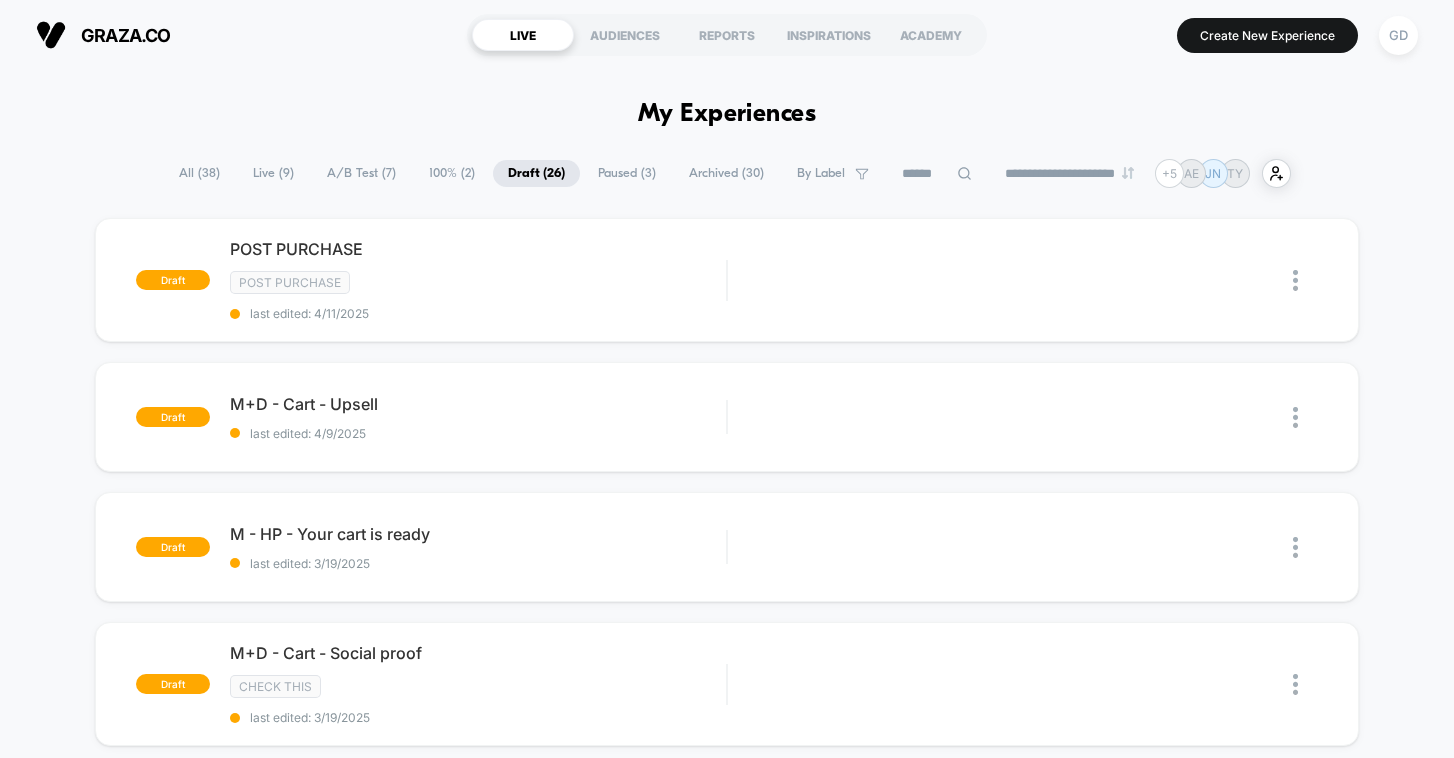 click 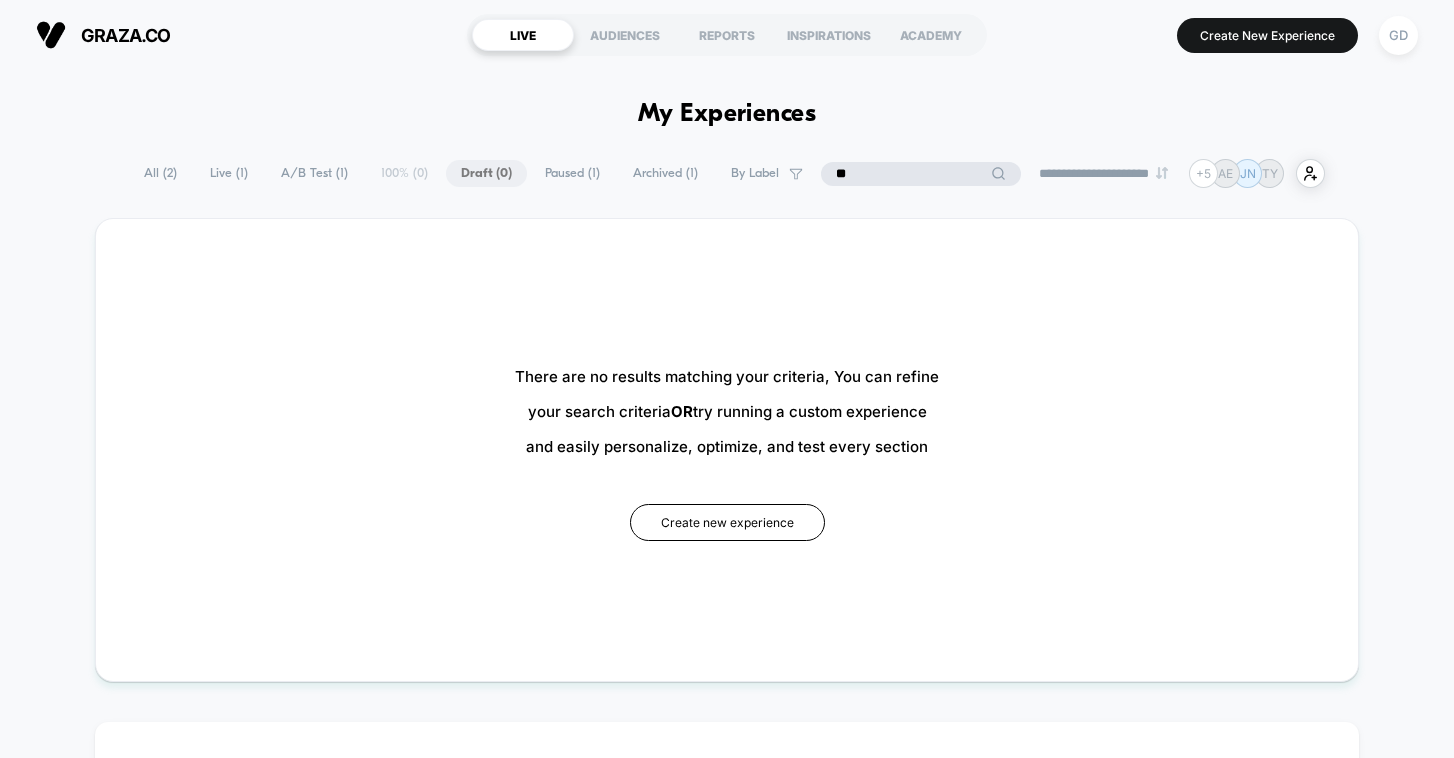 type on "*" 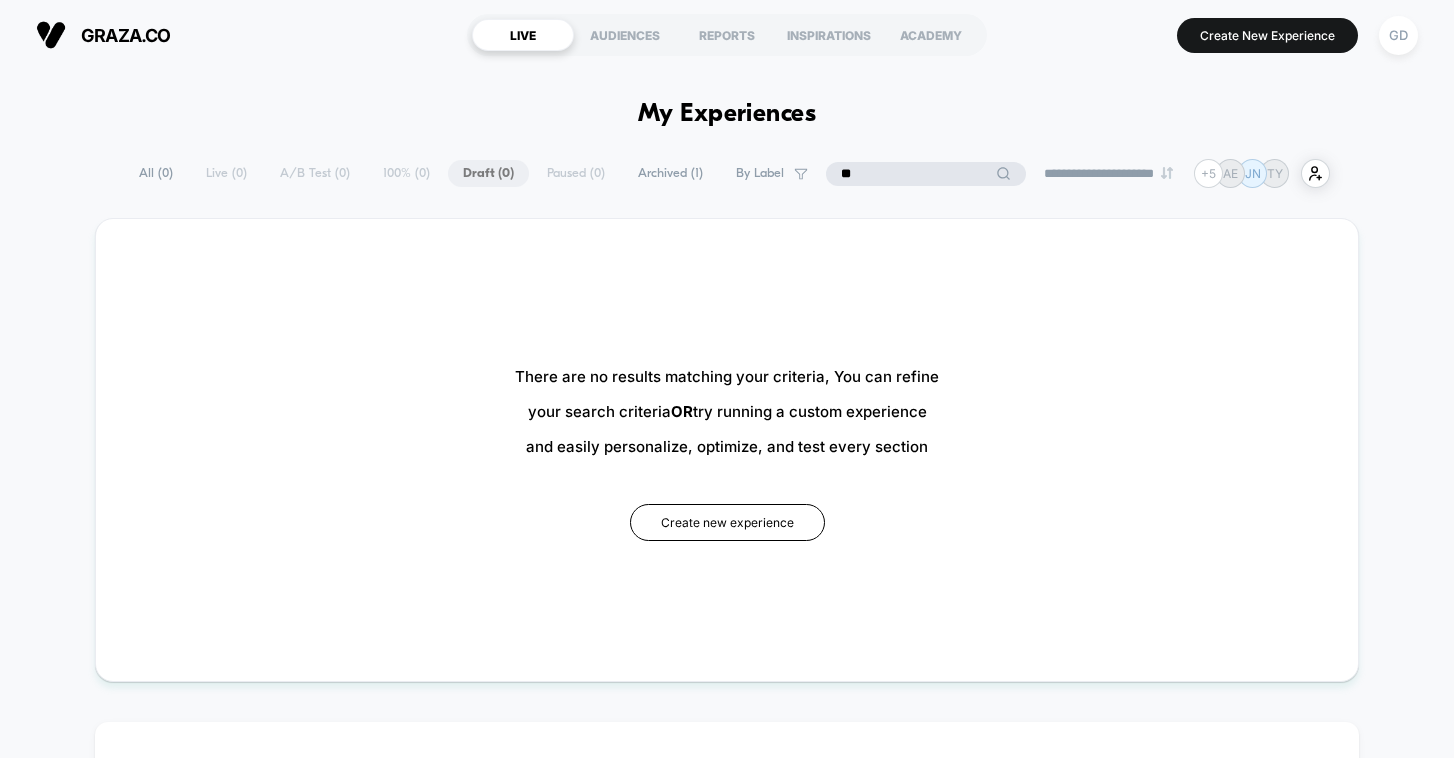 type on "*" 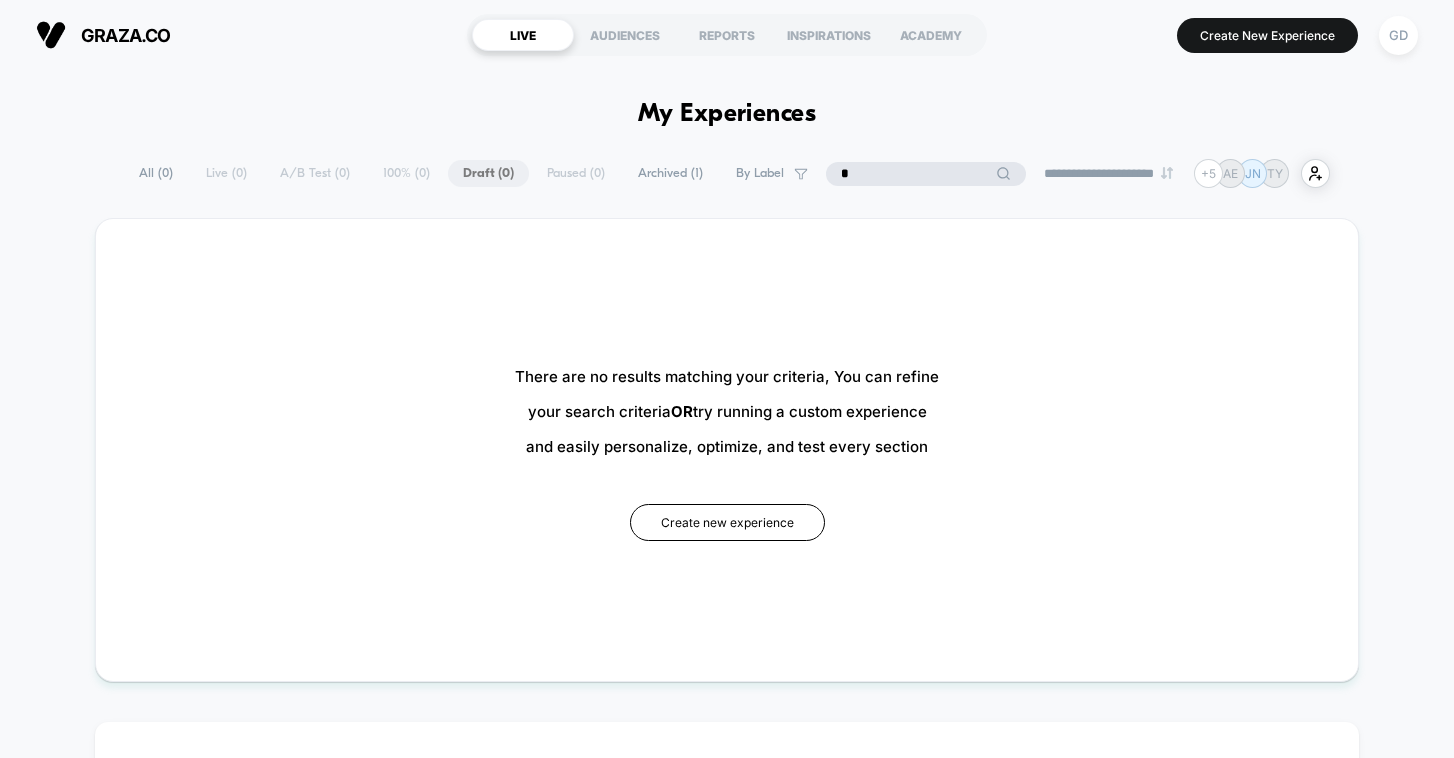 type 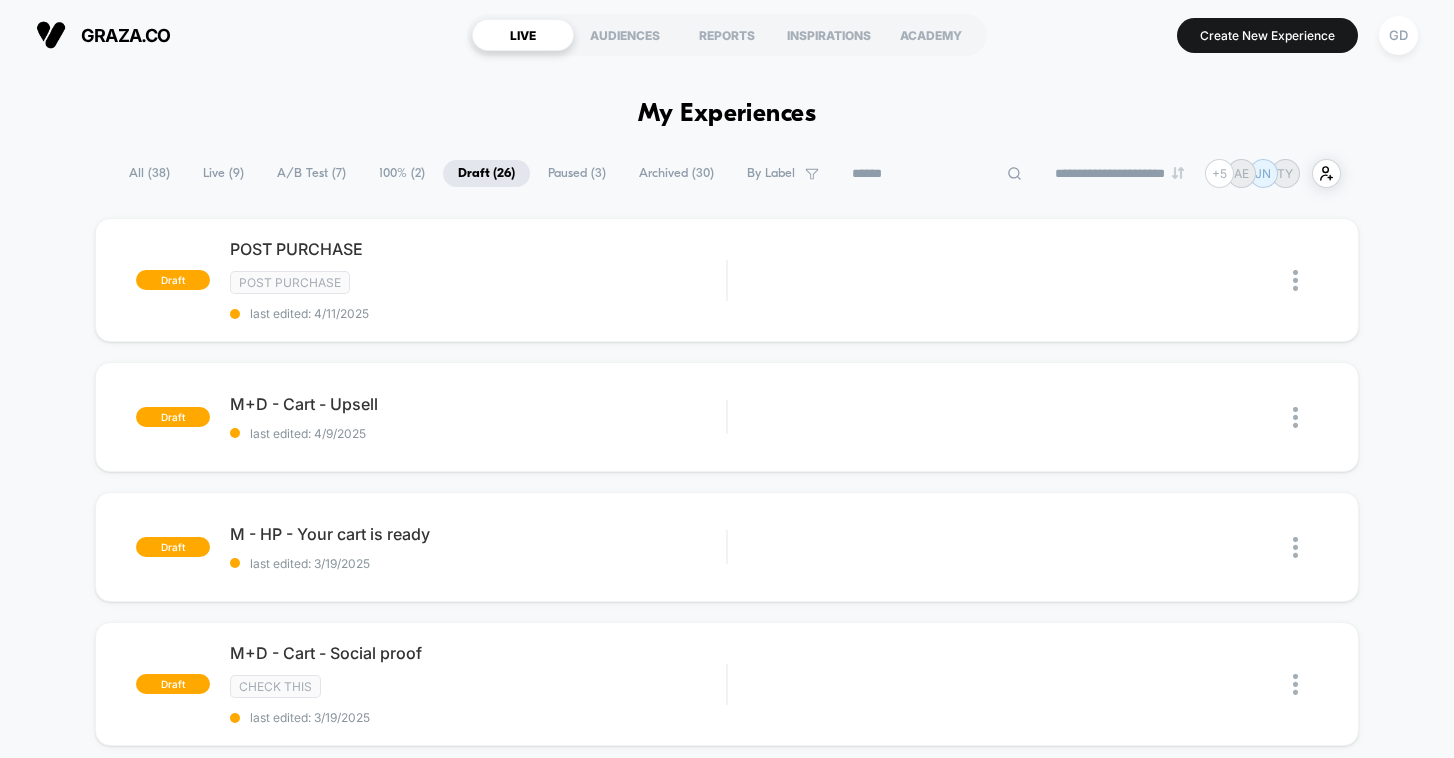 click on "All ( 38 )" at bounding box center [149, 173] 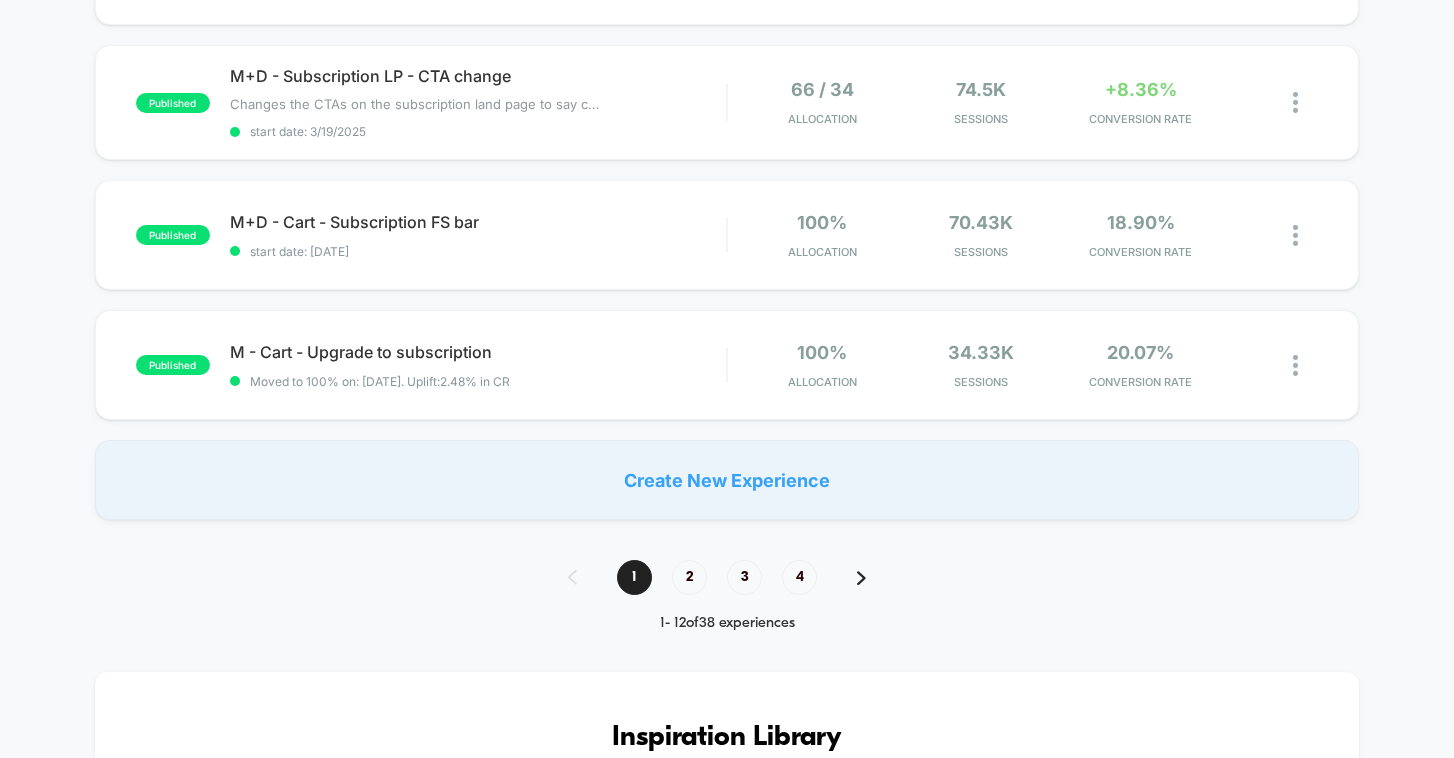 scroll, scrollTop: 1292, scrollLeft: 0, axis: vertical 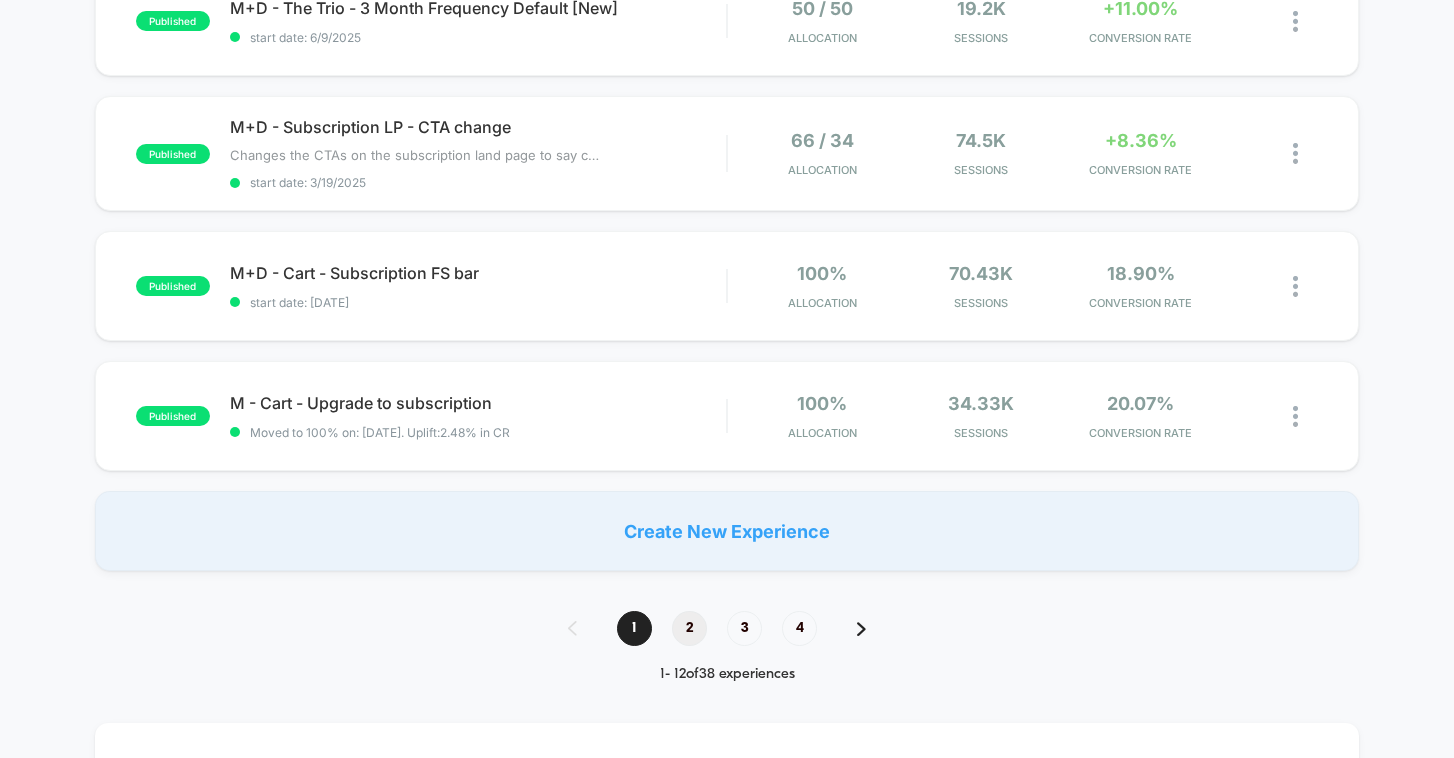 click on "2" at bounding box center [689, 628] 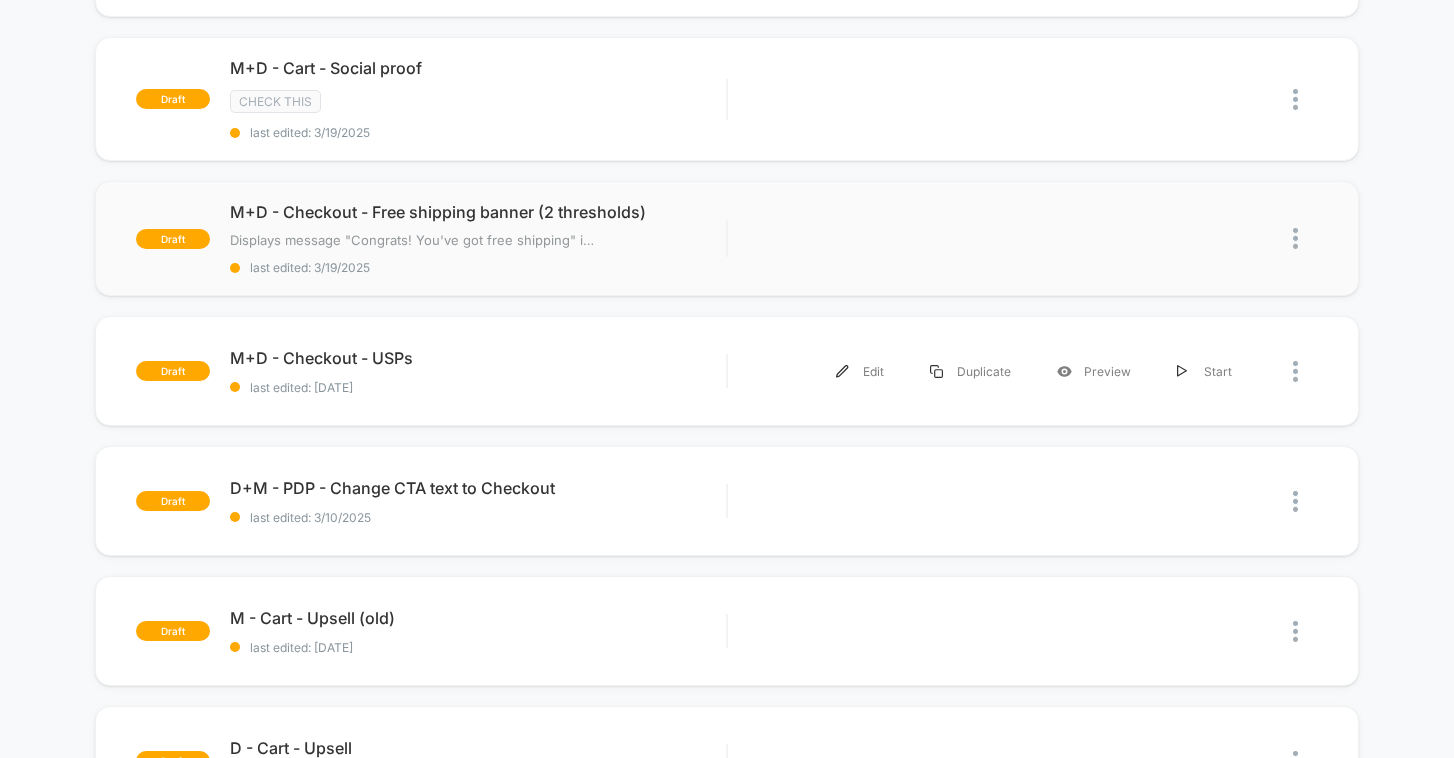 scroll, scrollTop: 588, scrollLeft: 0, axis: vertical 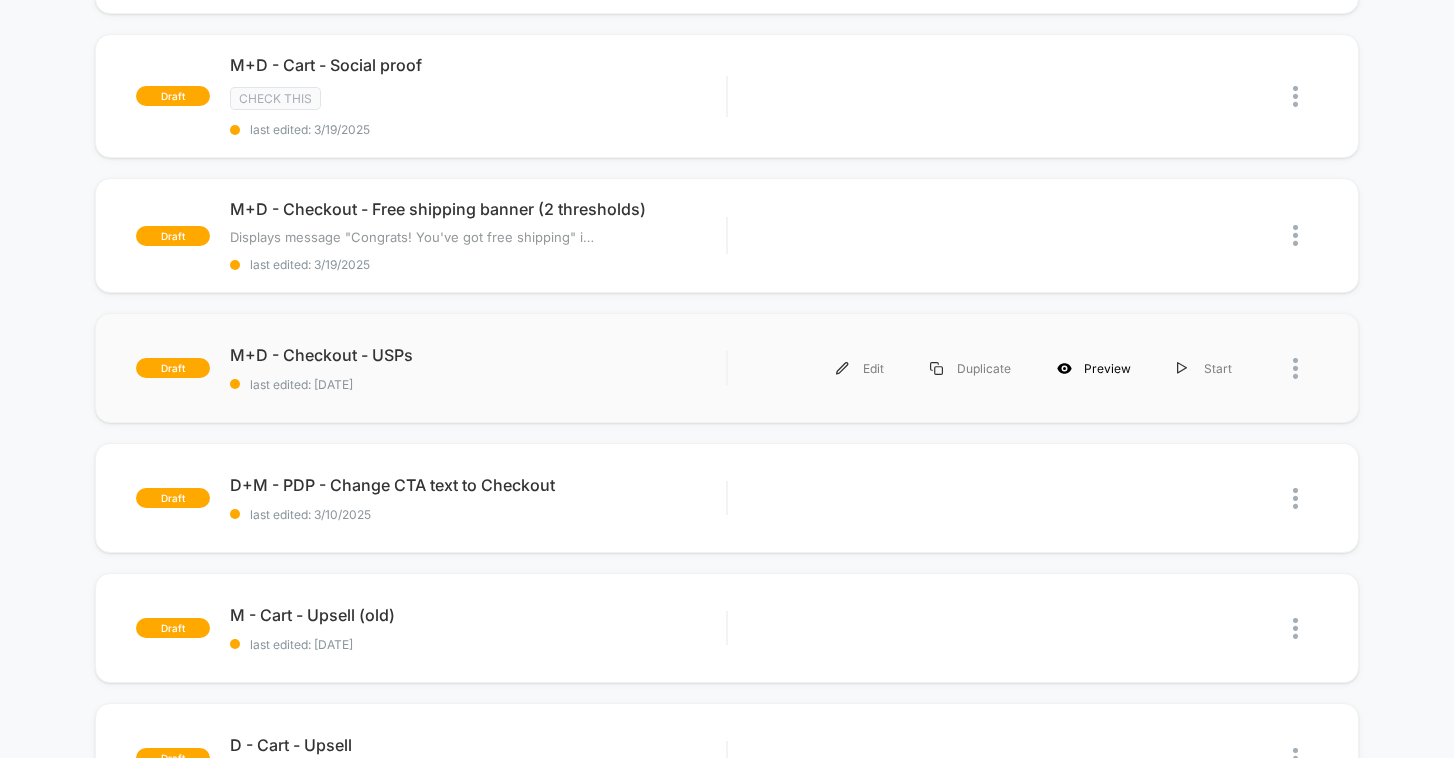 click 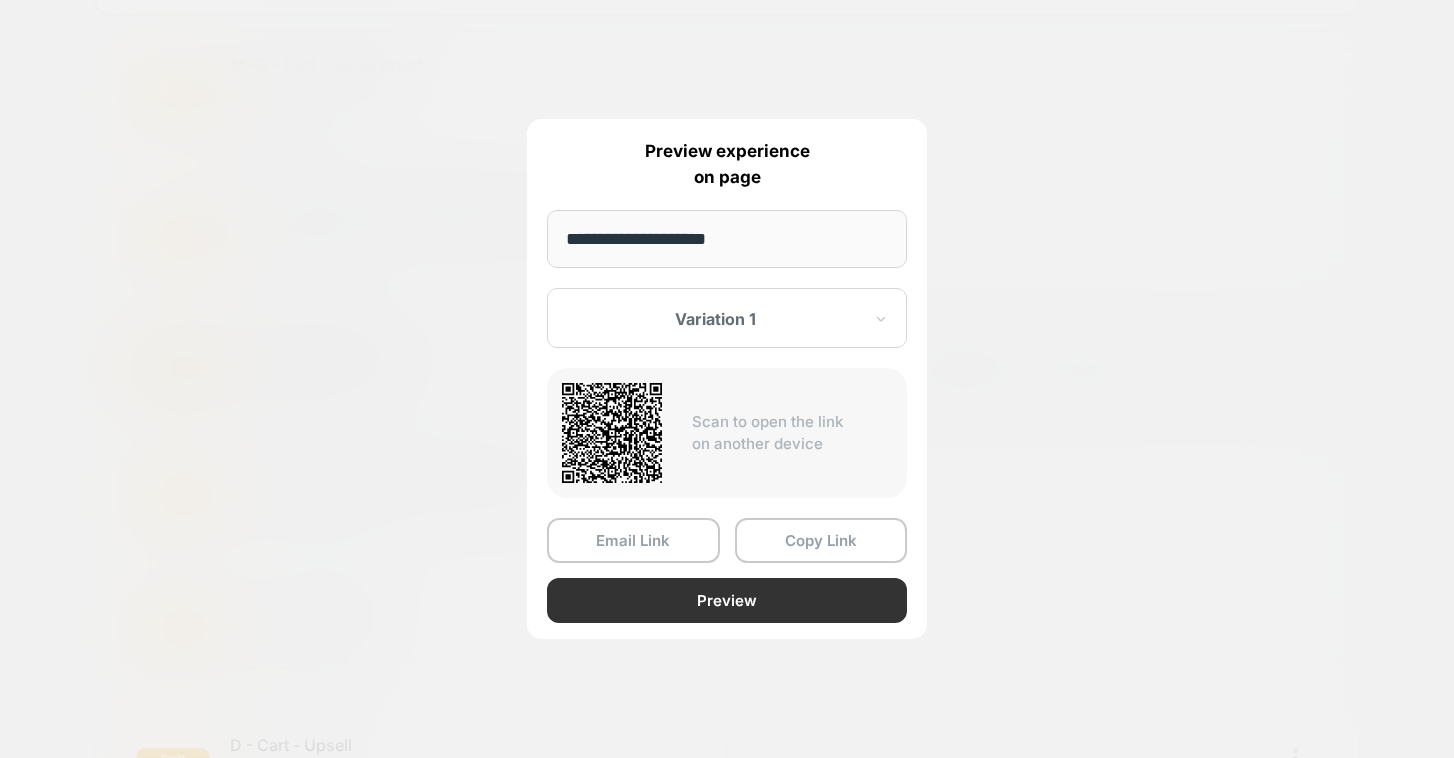 click on "Preview" at bounding box center [727, 600] 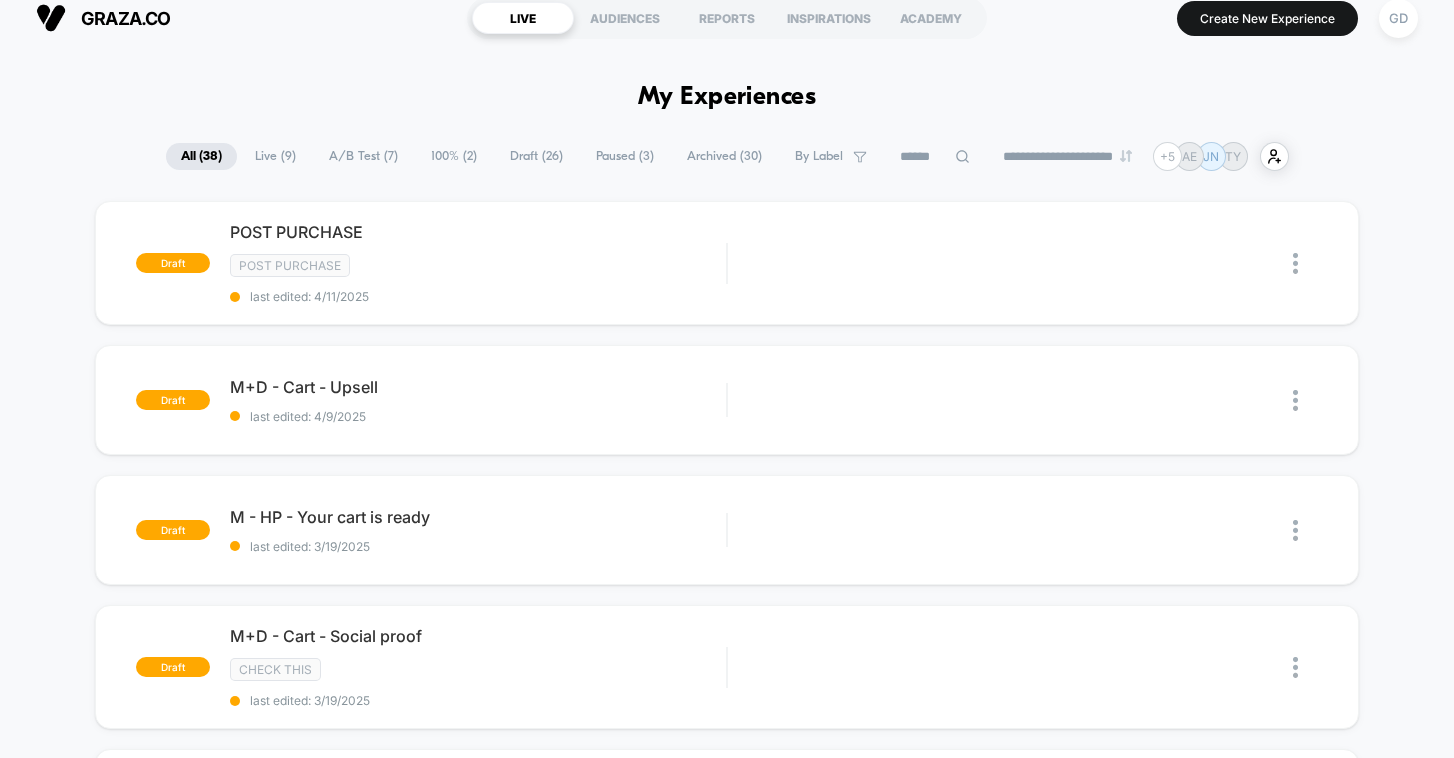 scroll, scrollTop: 0, scrollLeft: 0, axis: both 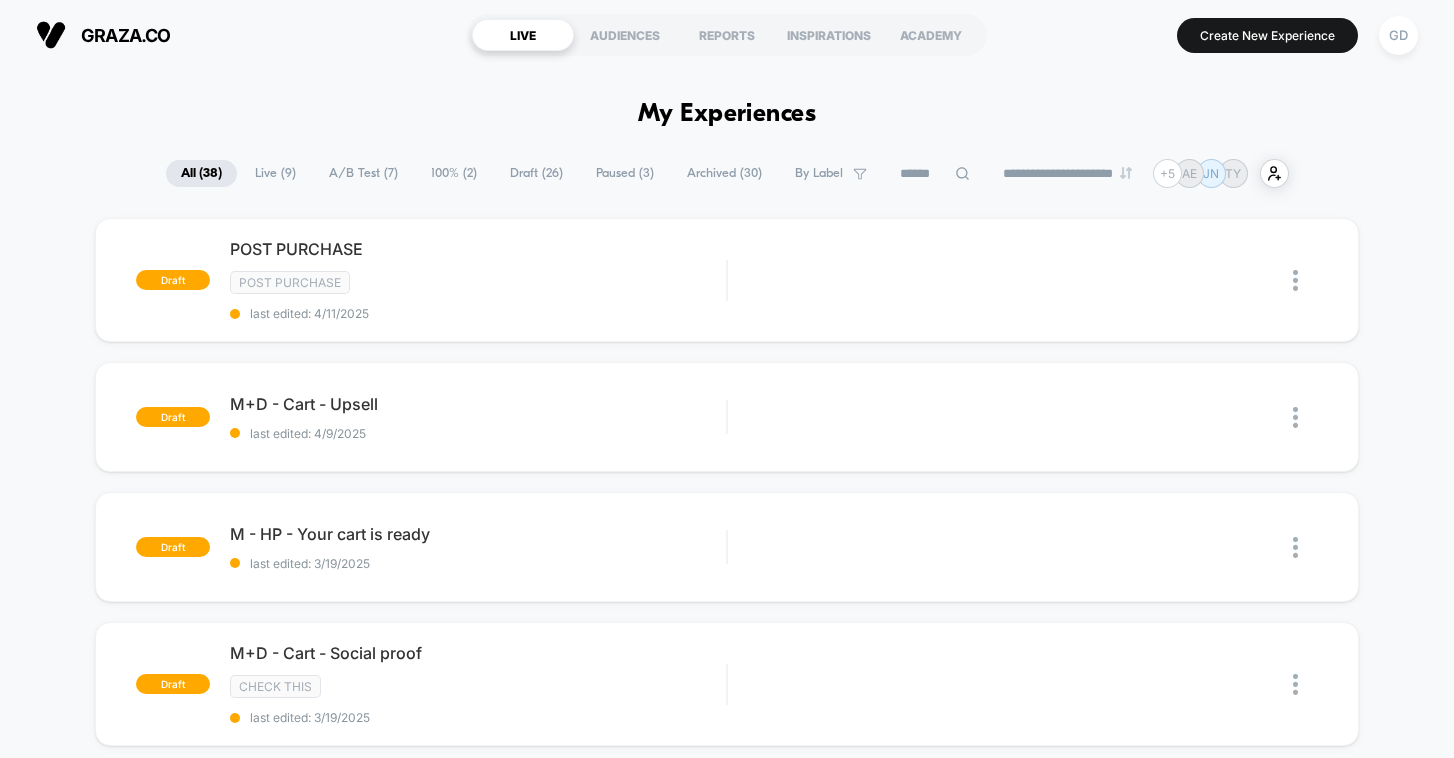 click on "100% ( 2 )" at bounding box center (454, 173) 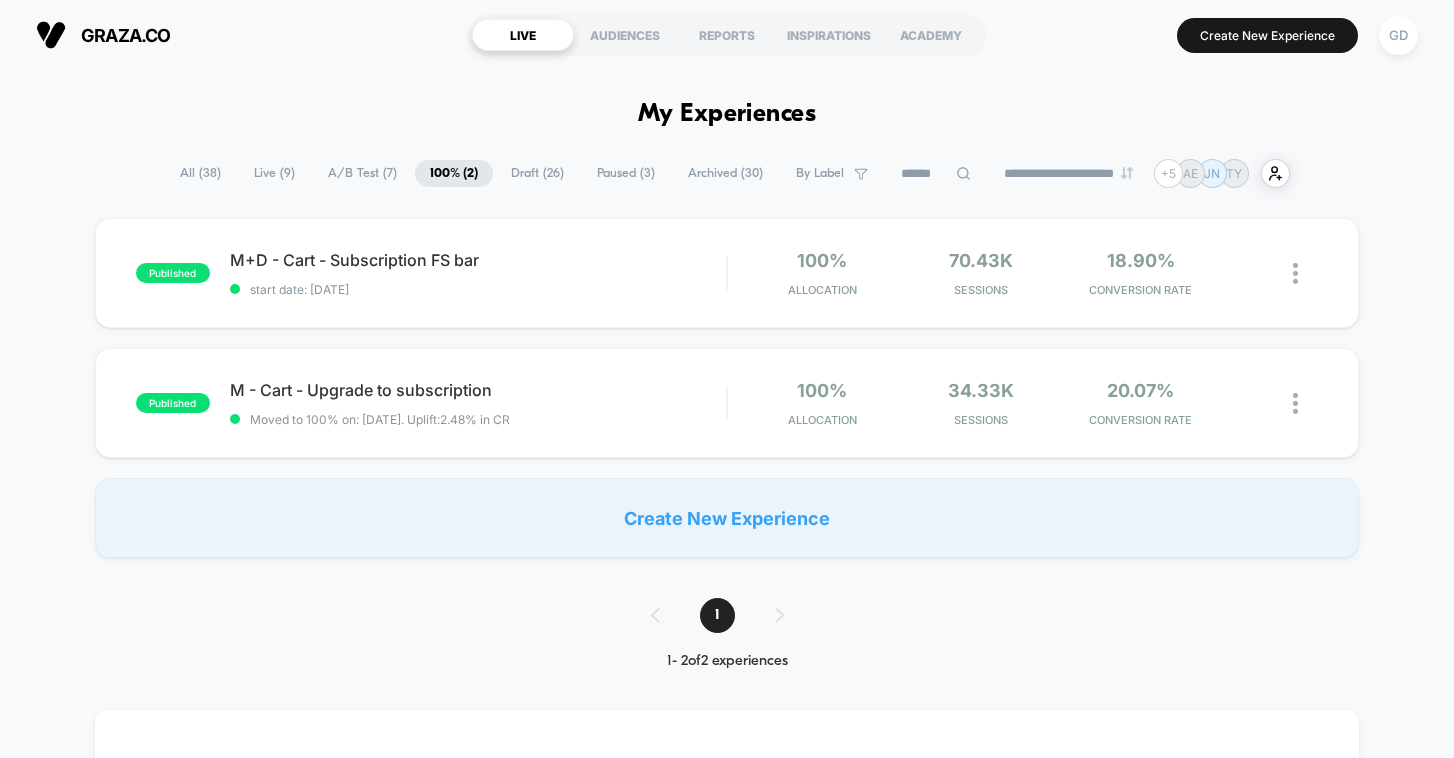 click on "Draft ( 26 )" at bounding box center (537, 173) 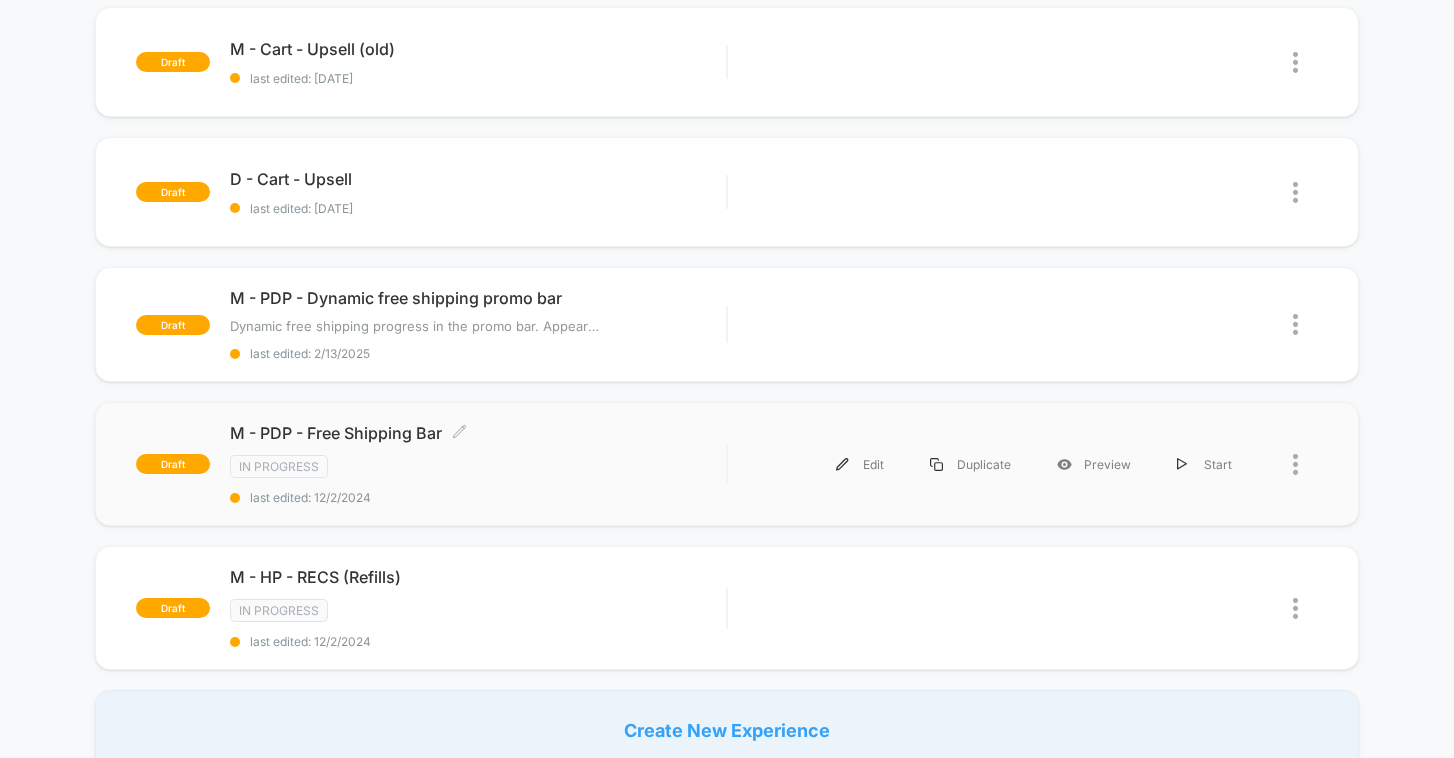 scroll, scrollTop: 0, scrollLeft: 0, axis: both 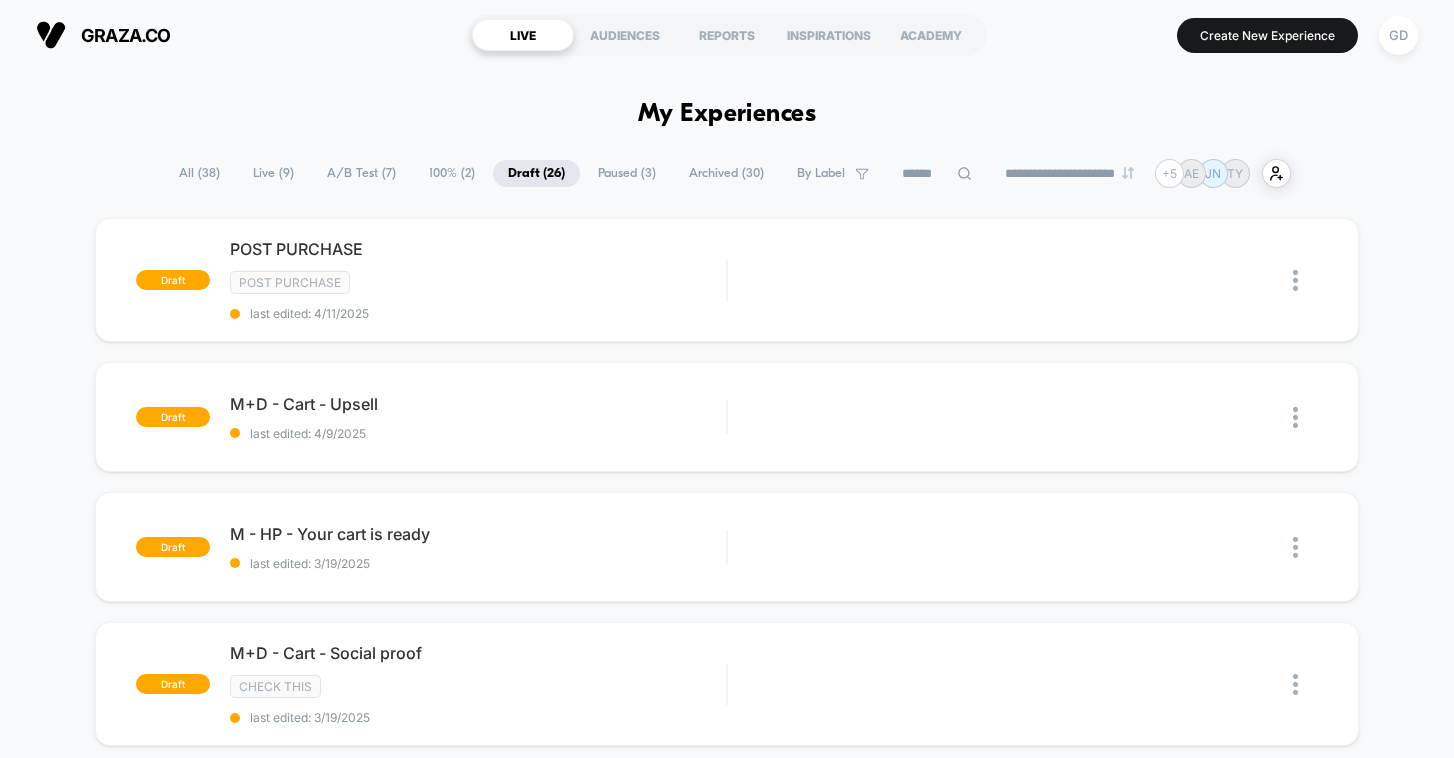 click on "Paused ( 3 )" at bounding box center [627, 173] 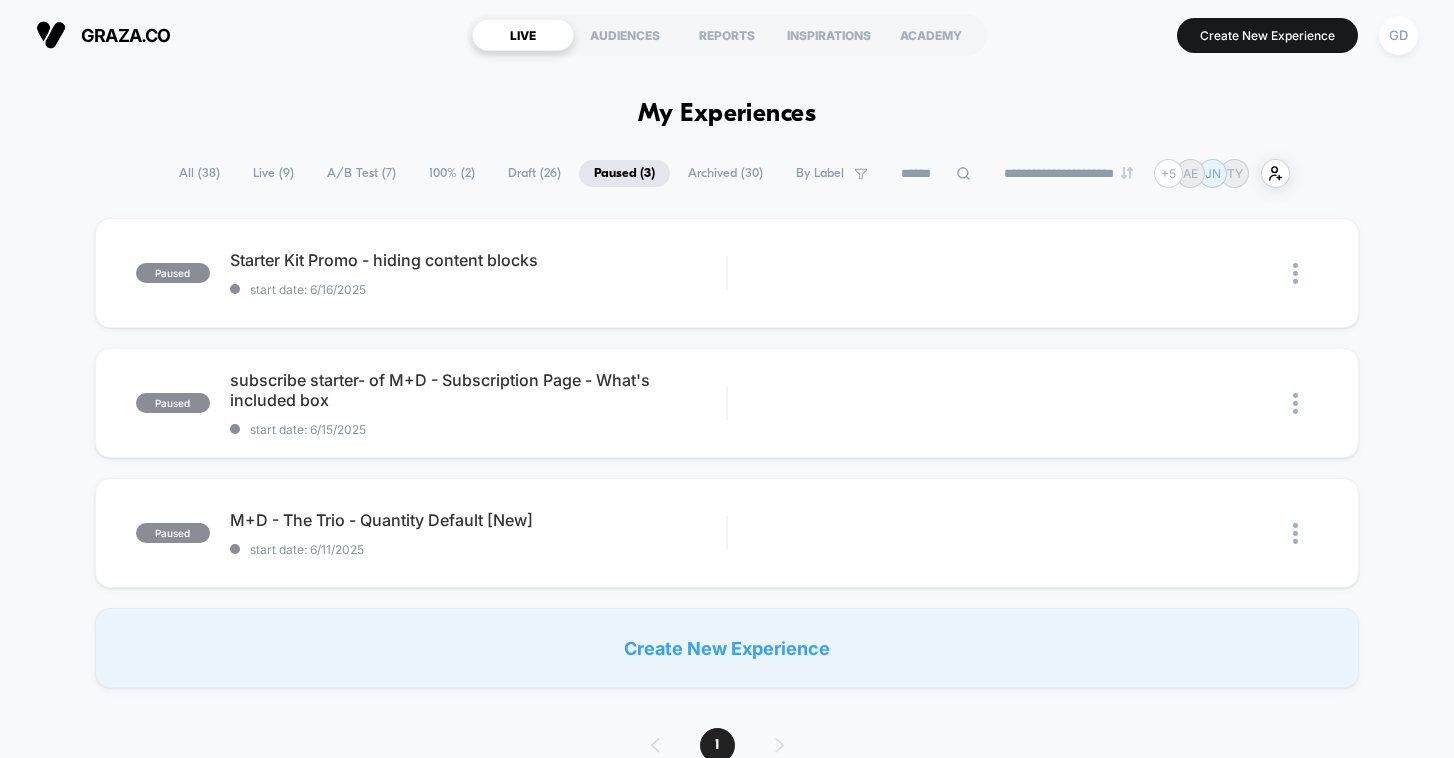 click on "Archived ( 30 )" at bounding box center (725, 173) 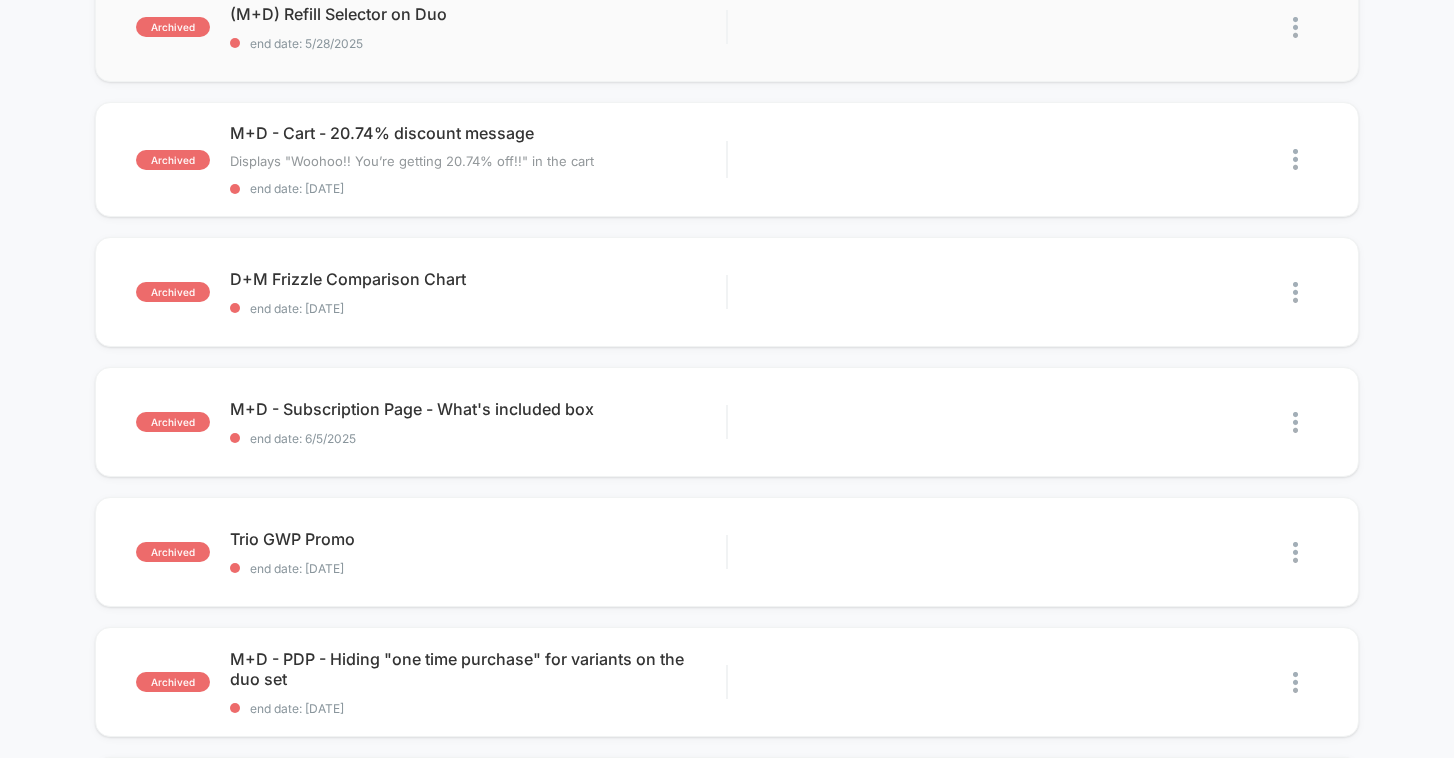 scroll, scrollTop: 440, scrollLeft: 0, axis: vertical 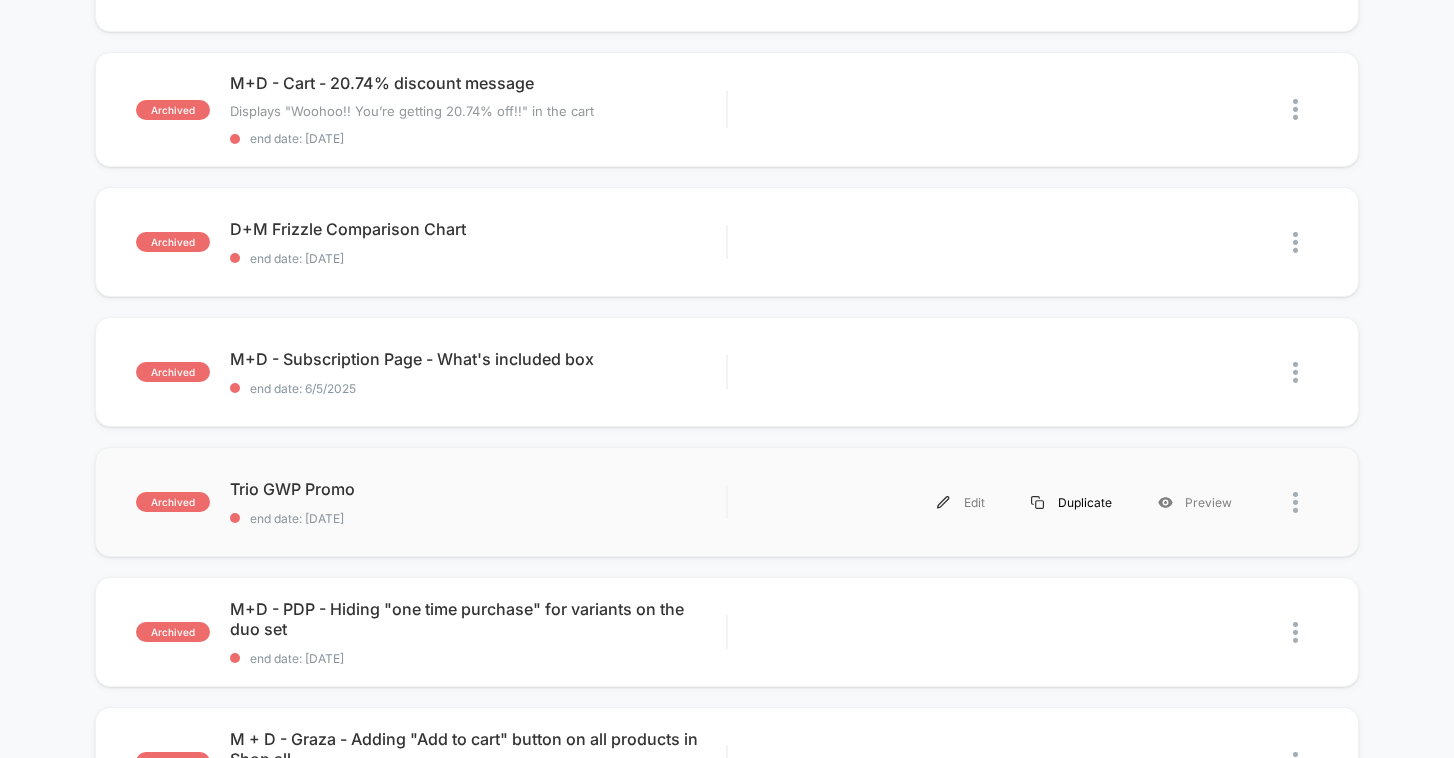 click on "Duplicate" at bounding box center (1071, 502) 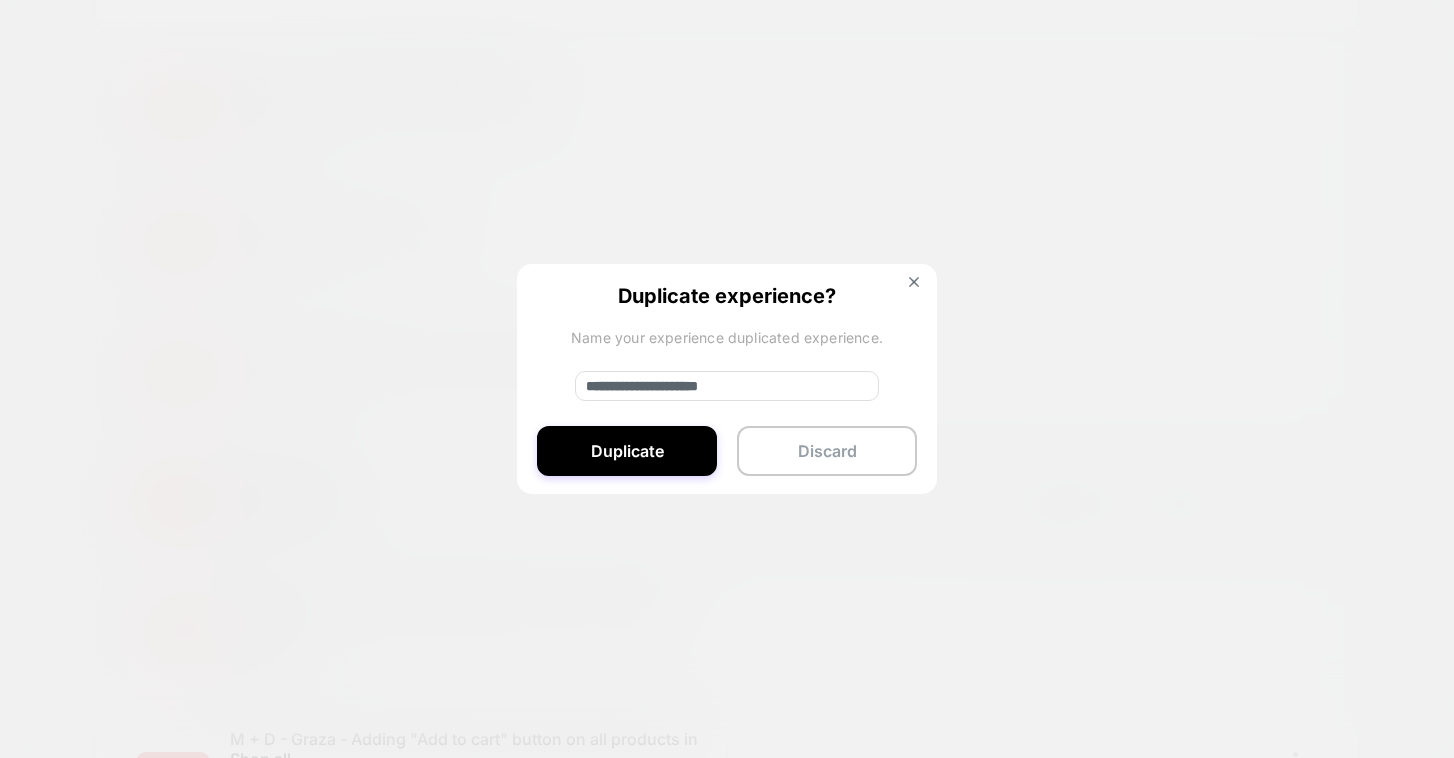 click on "**********" at bounding box center (727, 386) 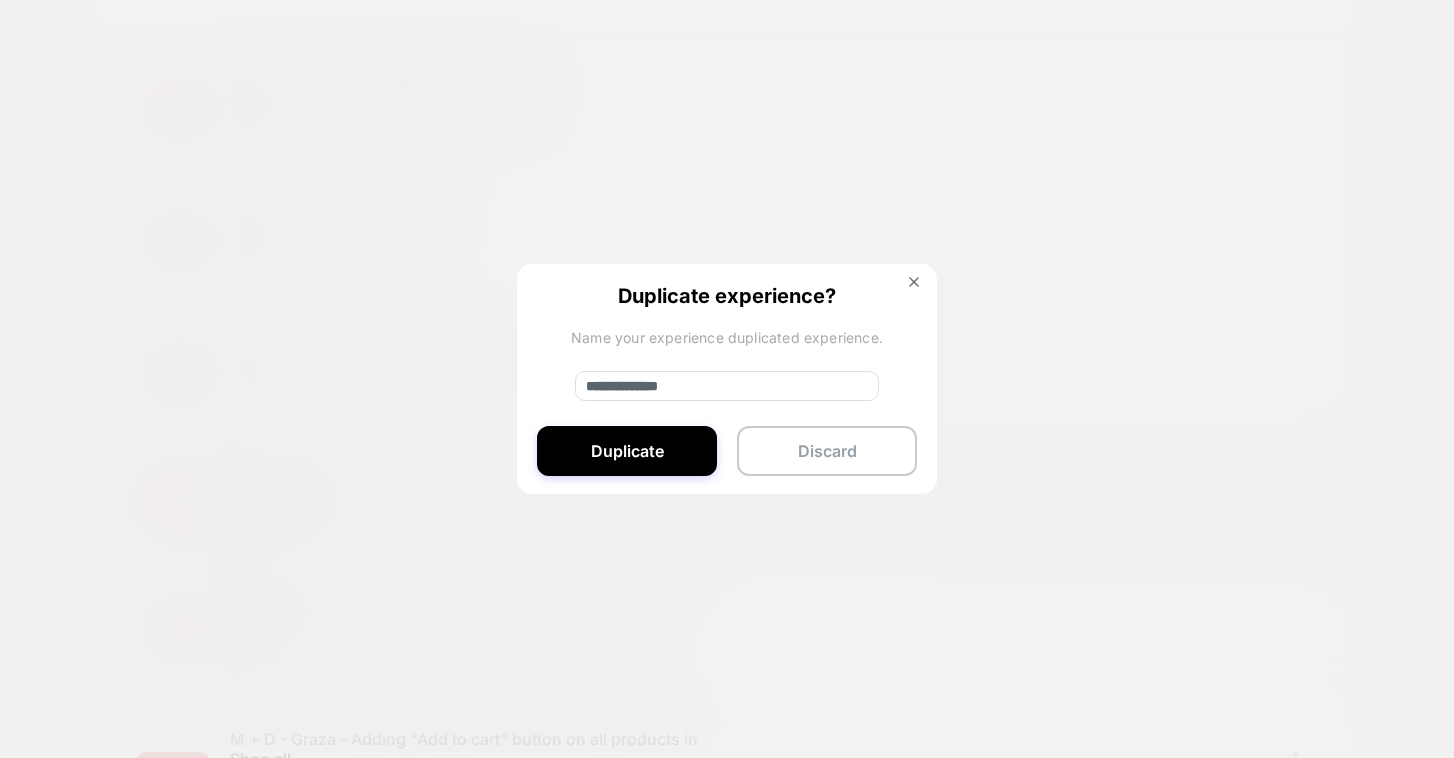 click on "**********" at bounding box center [727, 386] 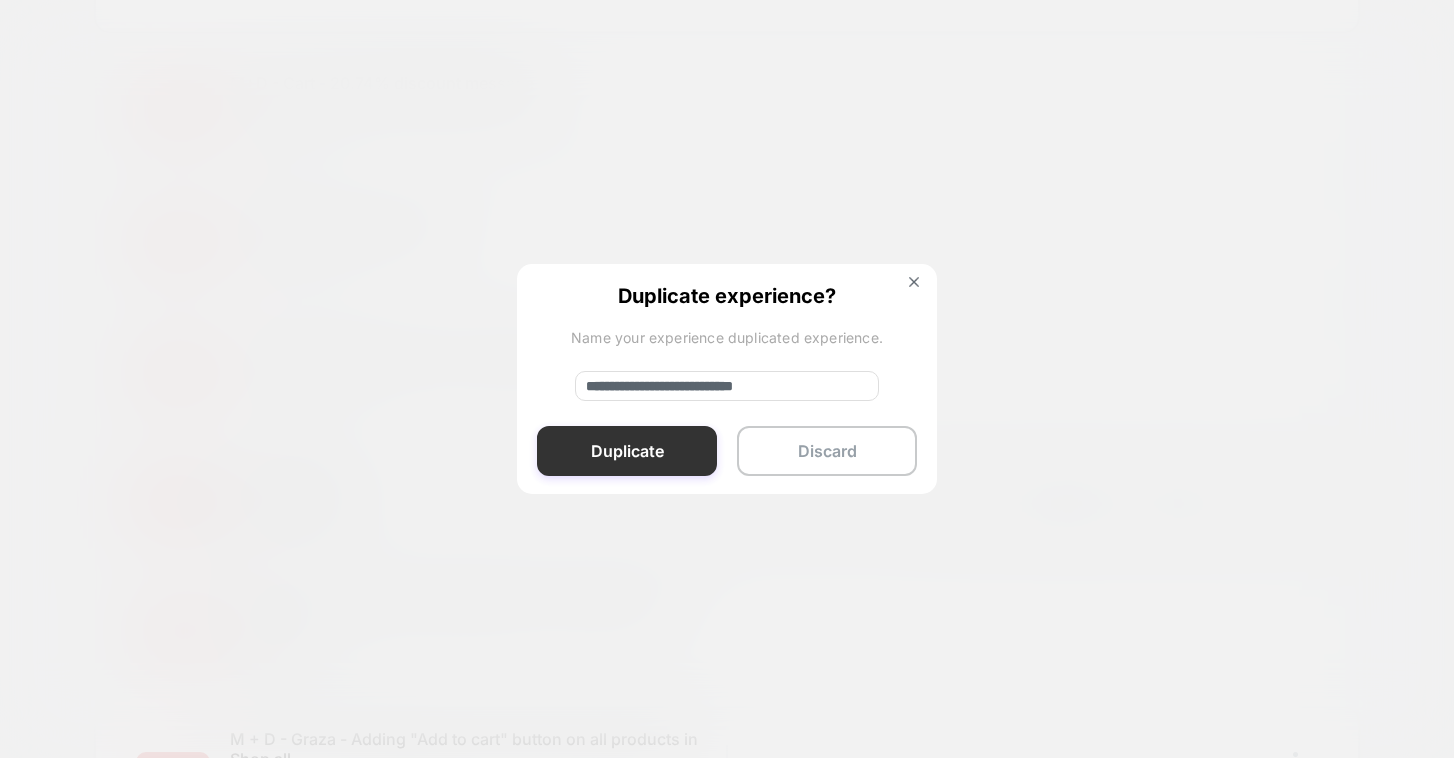 type on "**********" 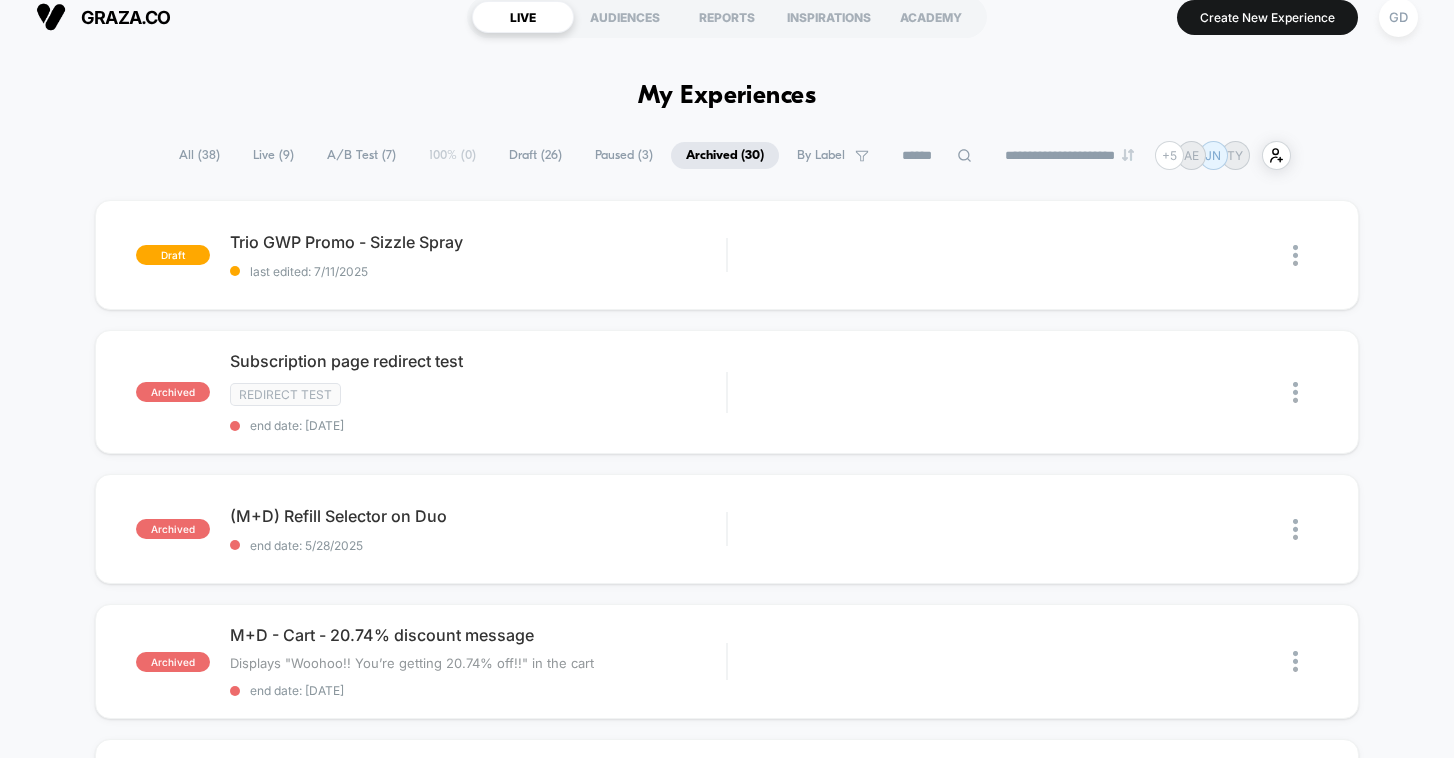 scroll, scrollTop: 0, scrollLeft: 0, axis: both 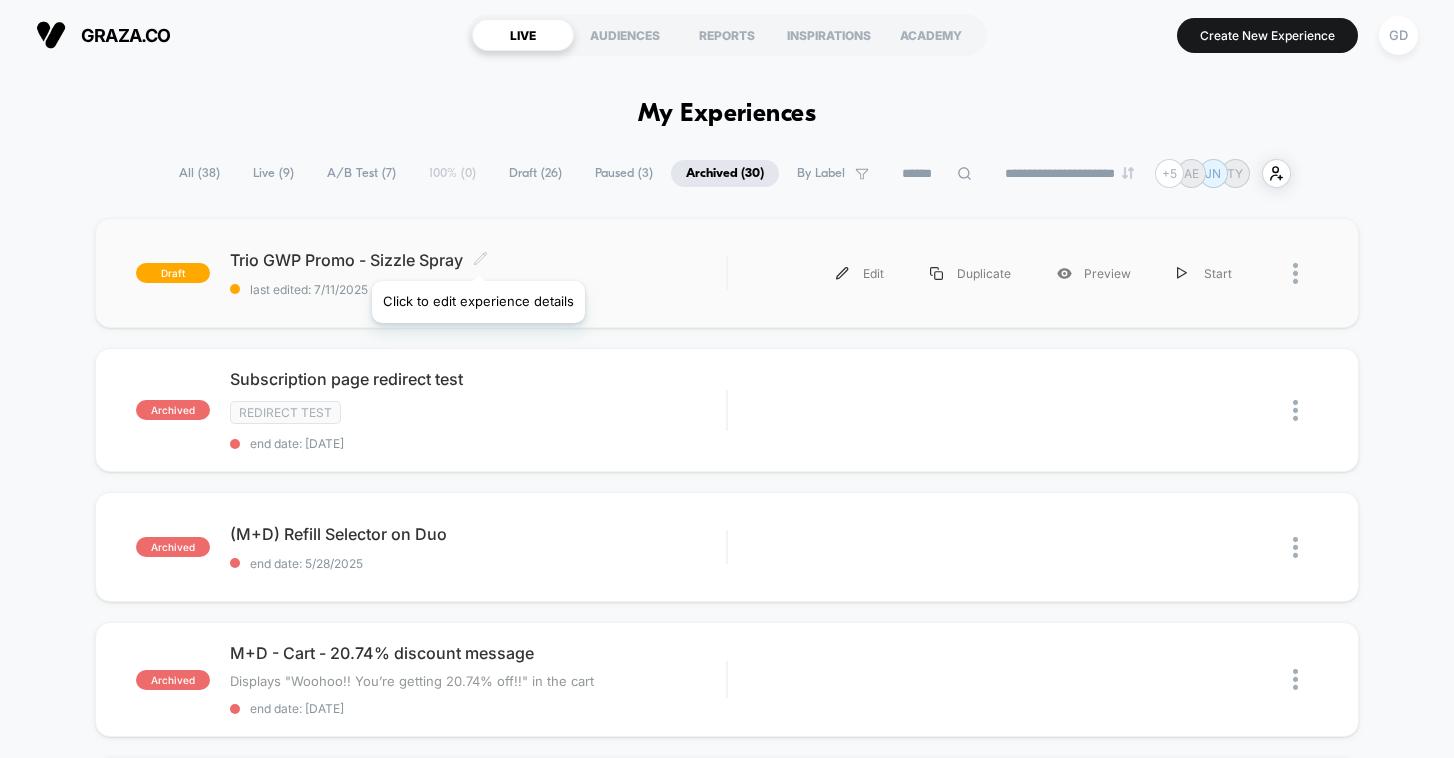 click 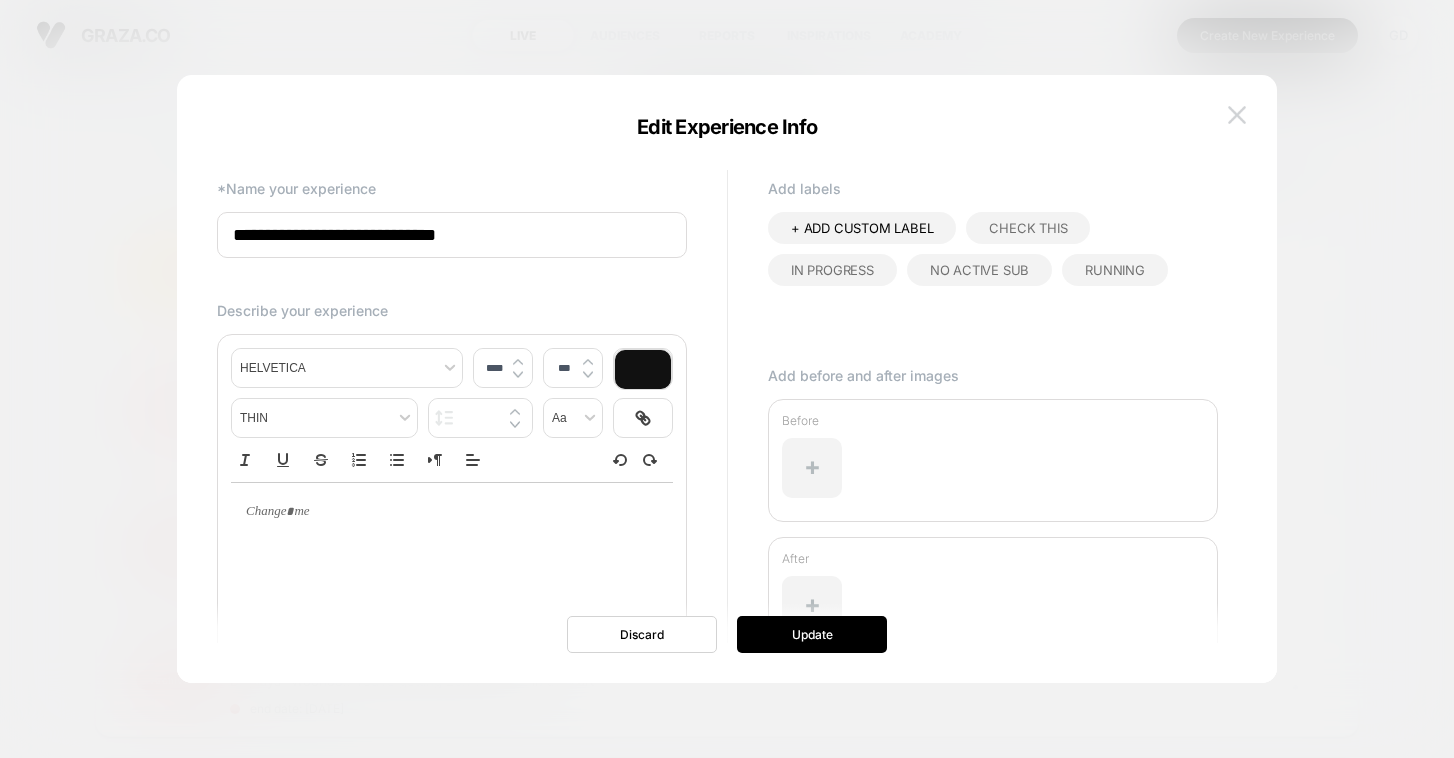 click at bounding box center [1237, 114] 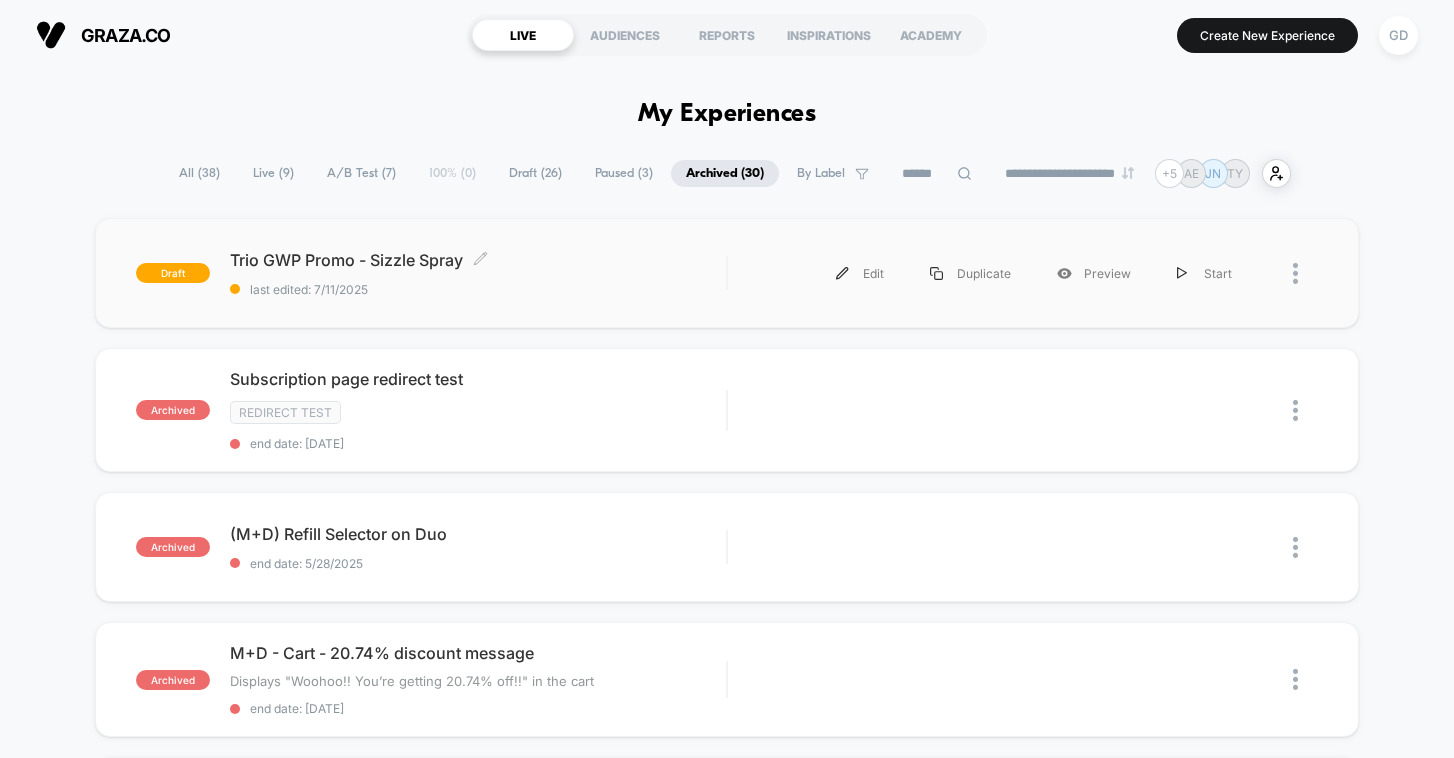 click on "last edited: 7/11/2025" at bounding box center (478, 289) 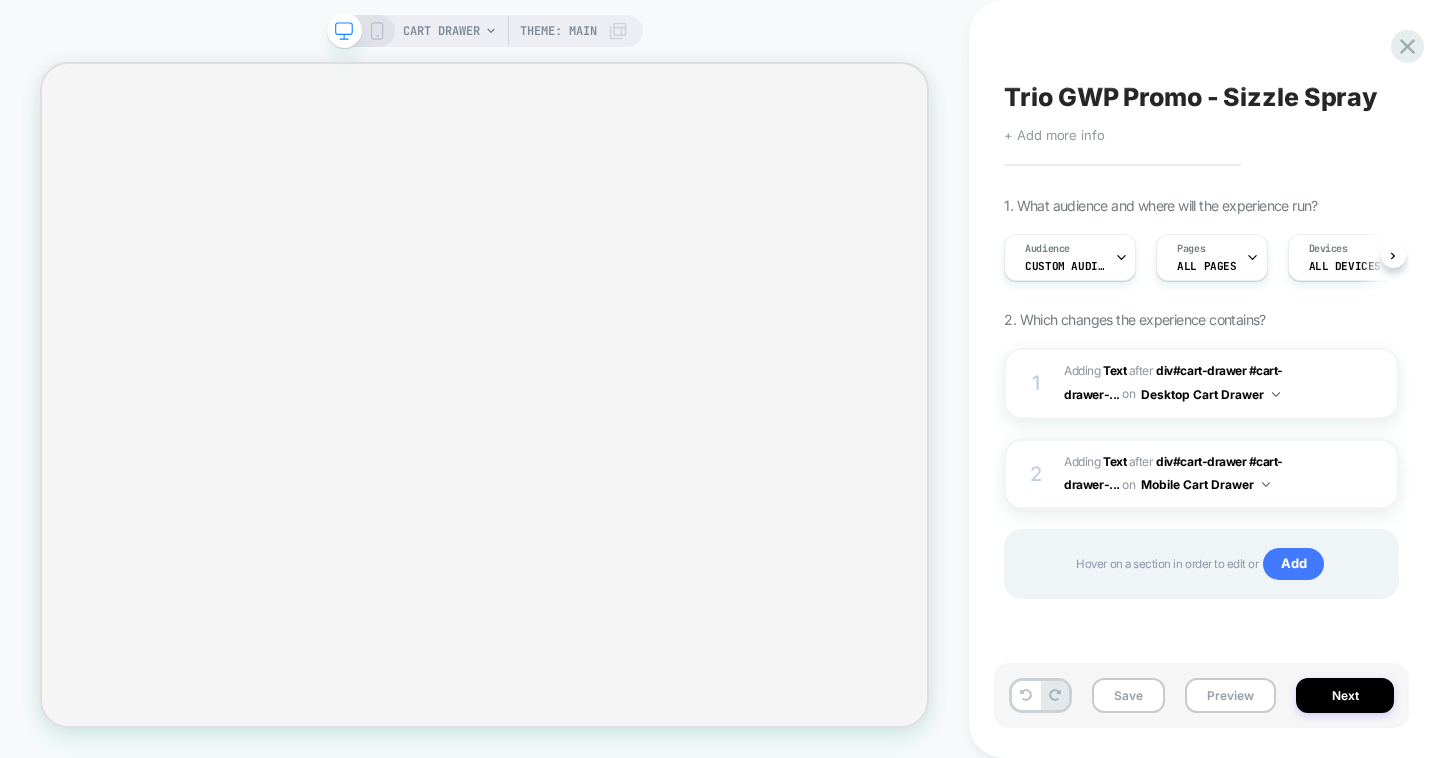 scroll, scrollTop: 0, scrollLeft: 1, axis: horizontal 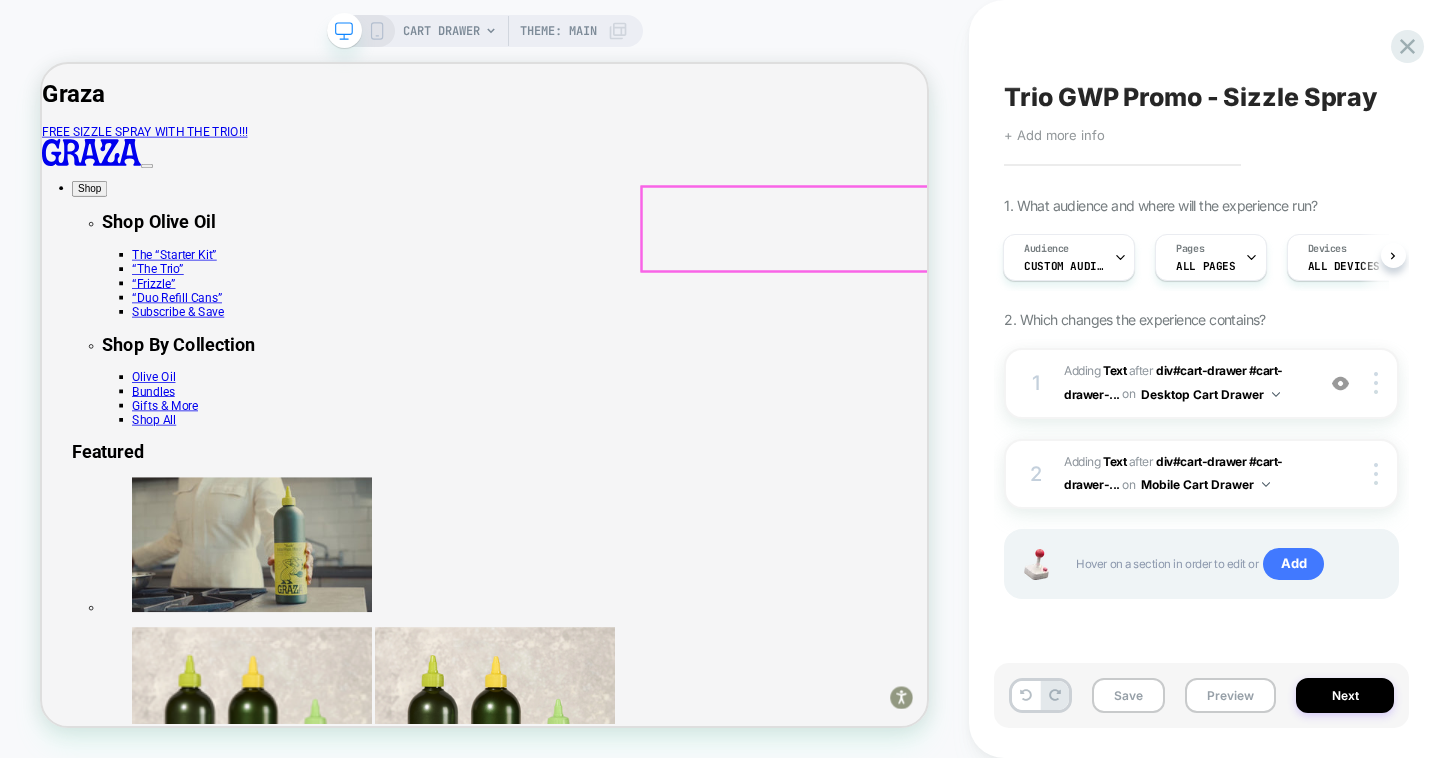 click on "You'll see it at checkout.)" at bounding box center (830, 5686) 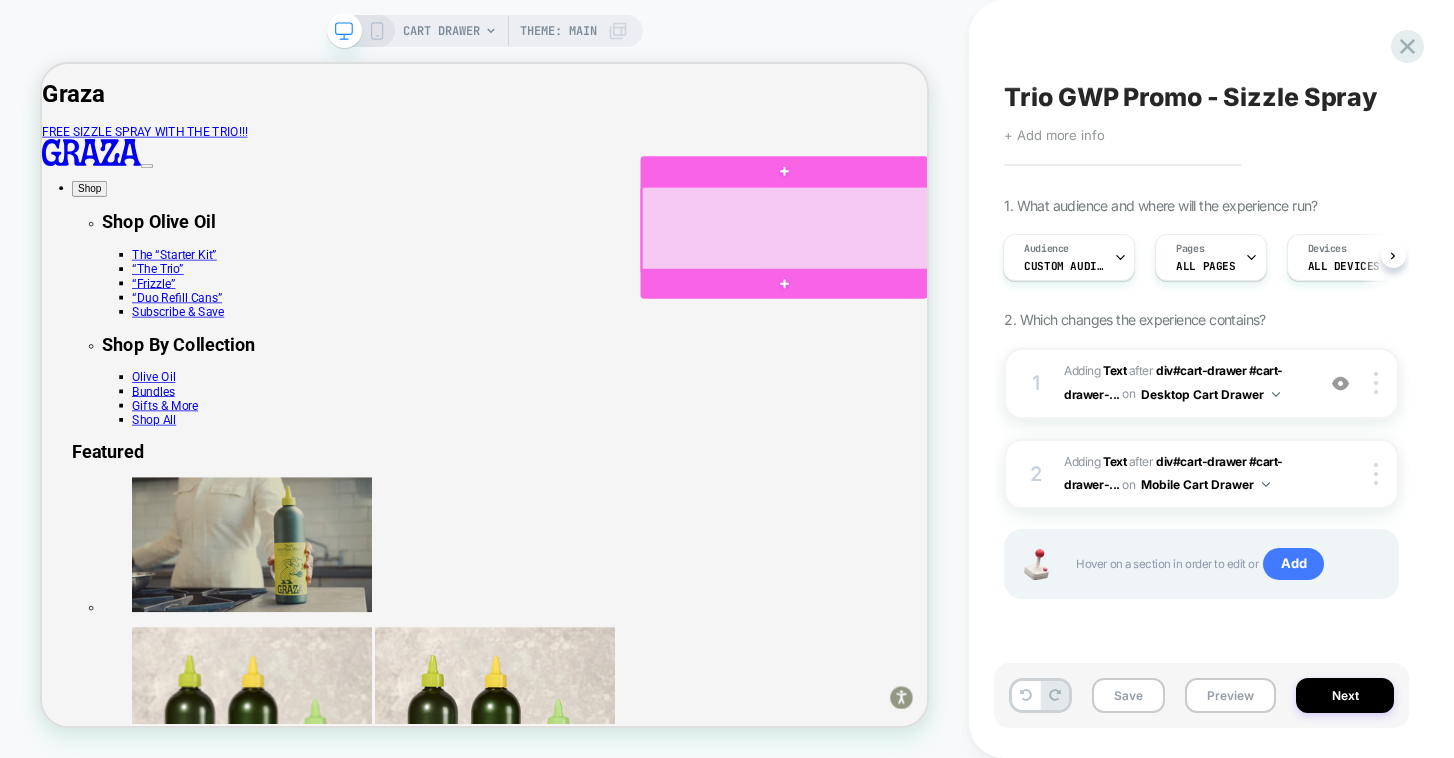 click at bounding box center (1033, 284) 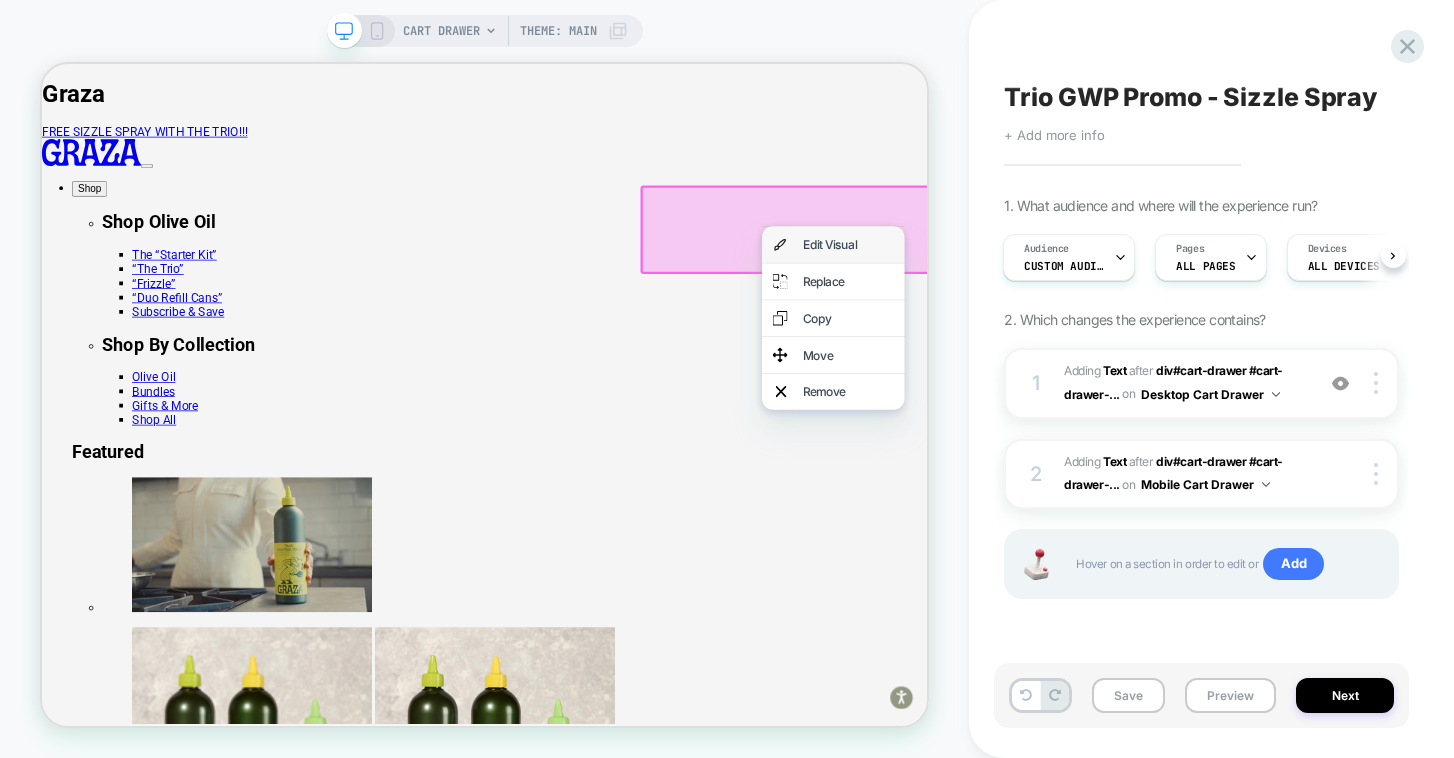 click on "Edit Visual" at bounding box center [1097, 305] 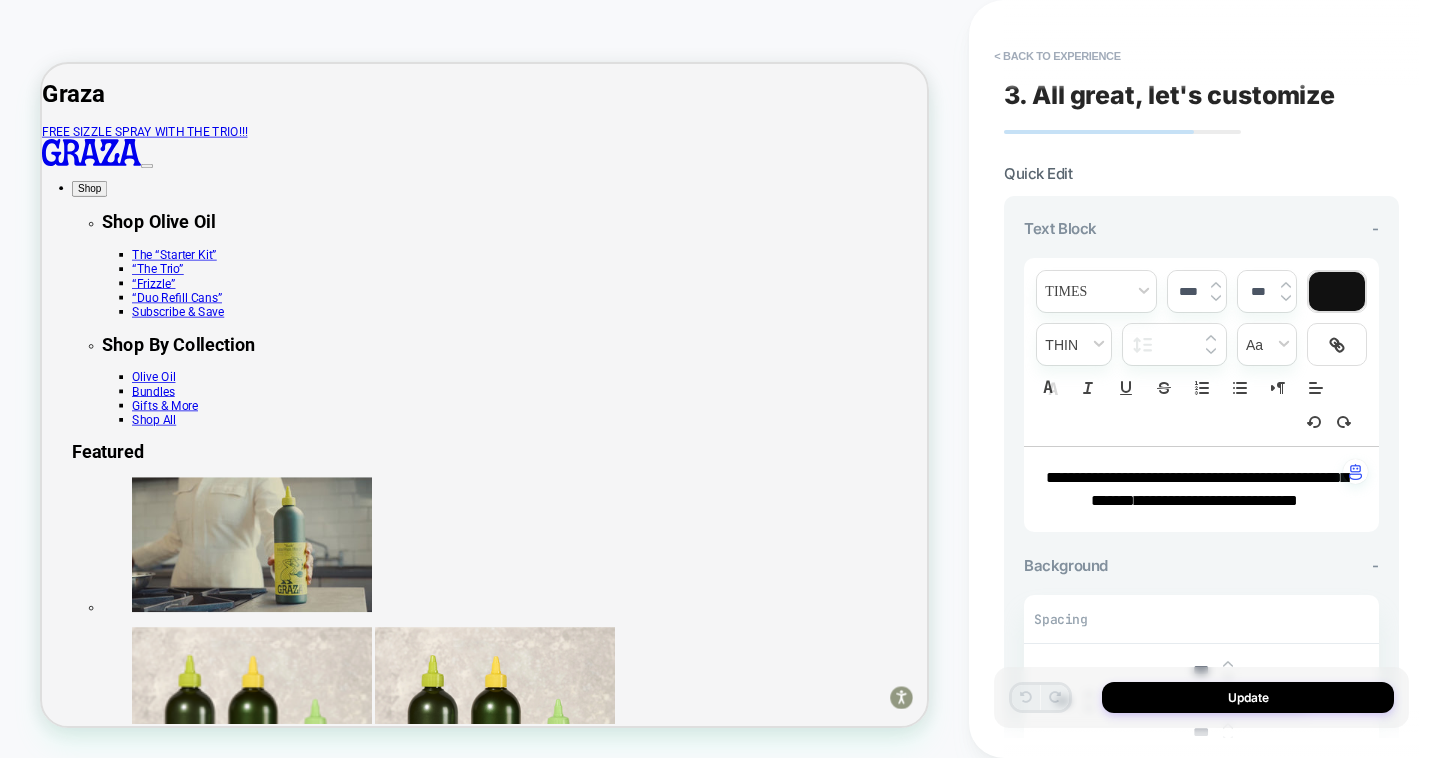 click on "**********" at bounding box center [1197, 489] 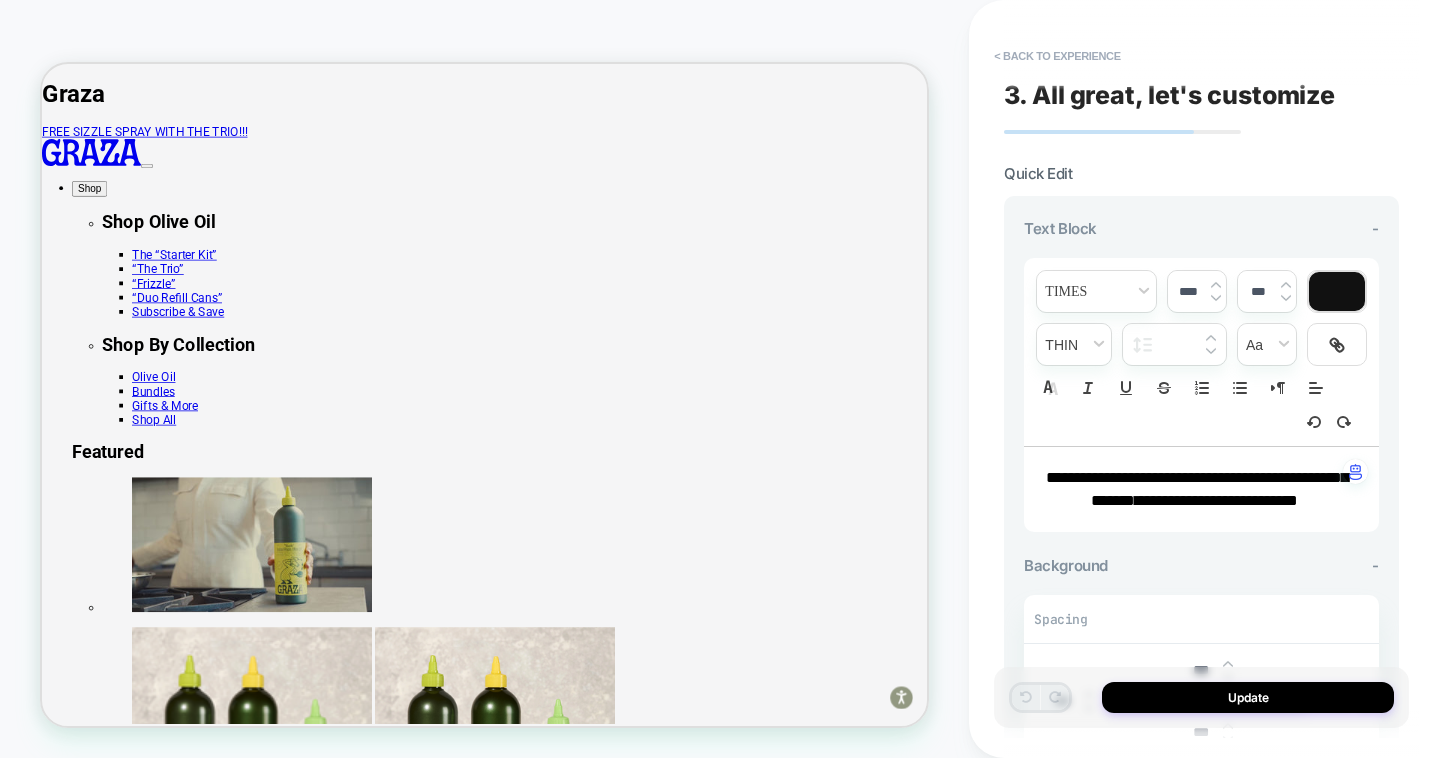 type on "****" 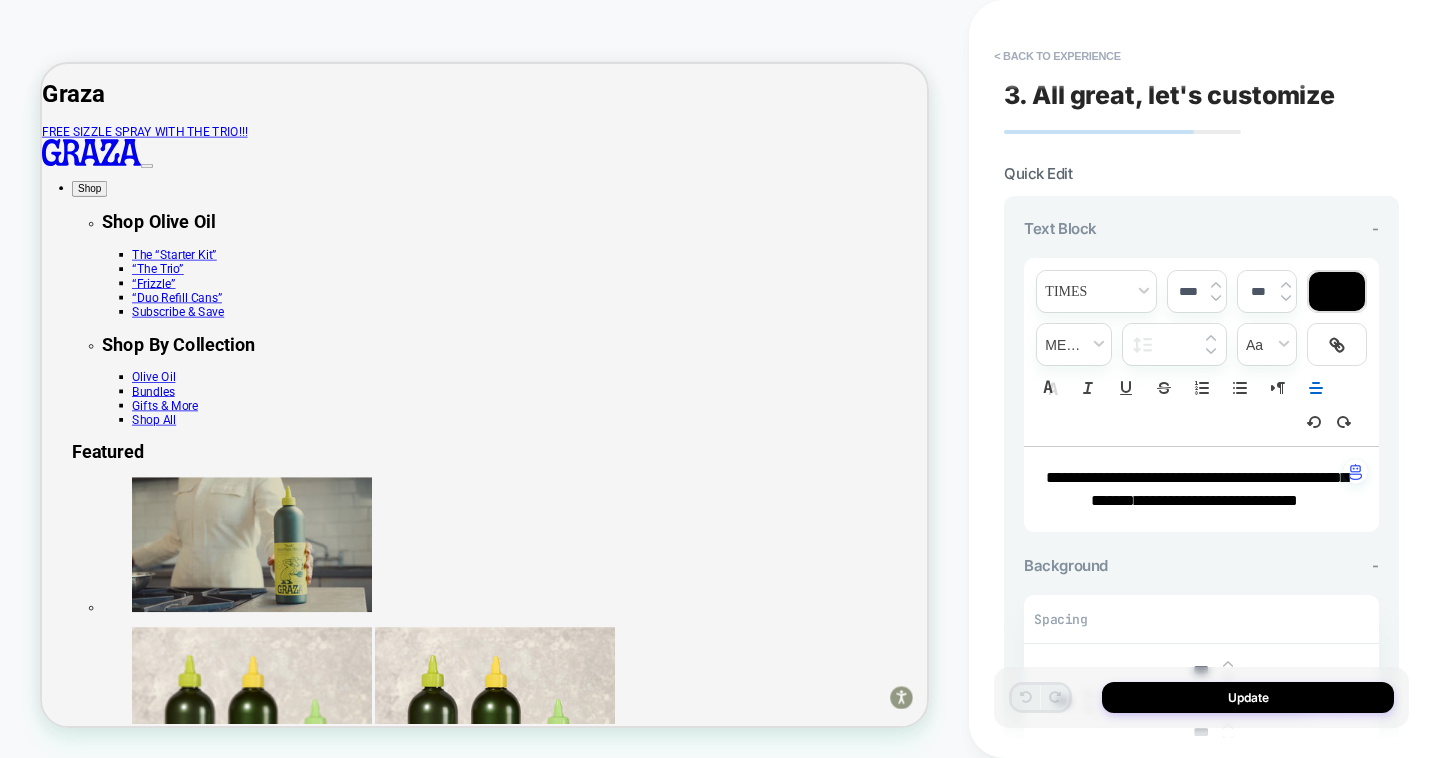 type 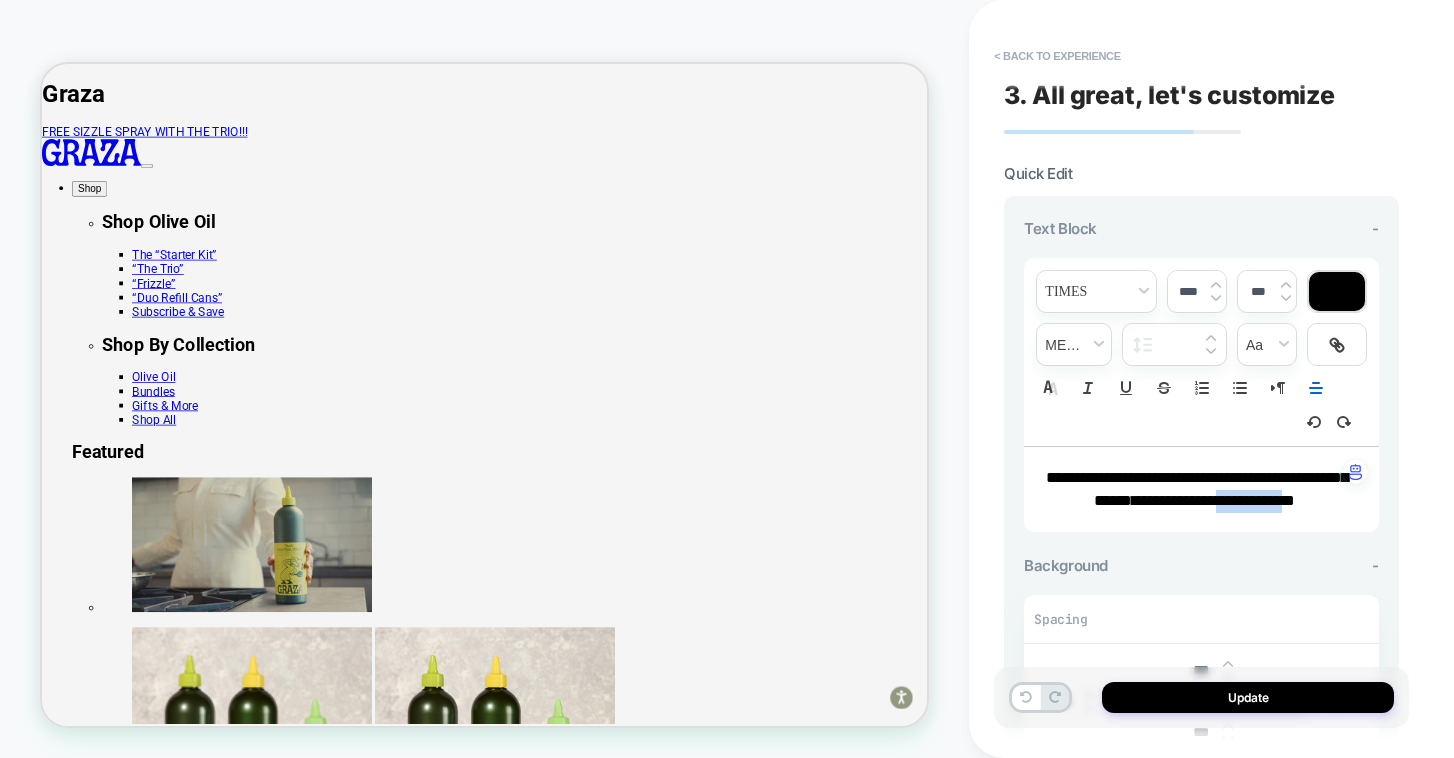 drag, startPoint x: 1298, startPoint y: 498, endPoint x: 1223, endPoint y: 531, distance: 81.939 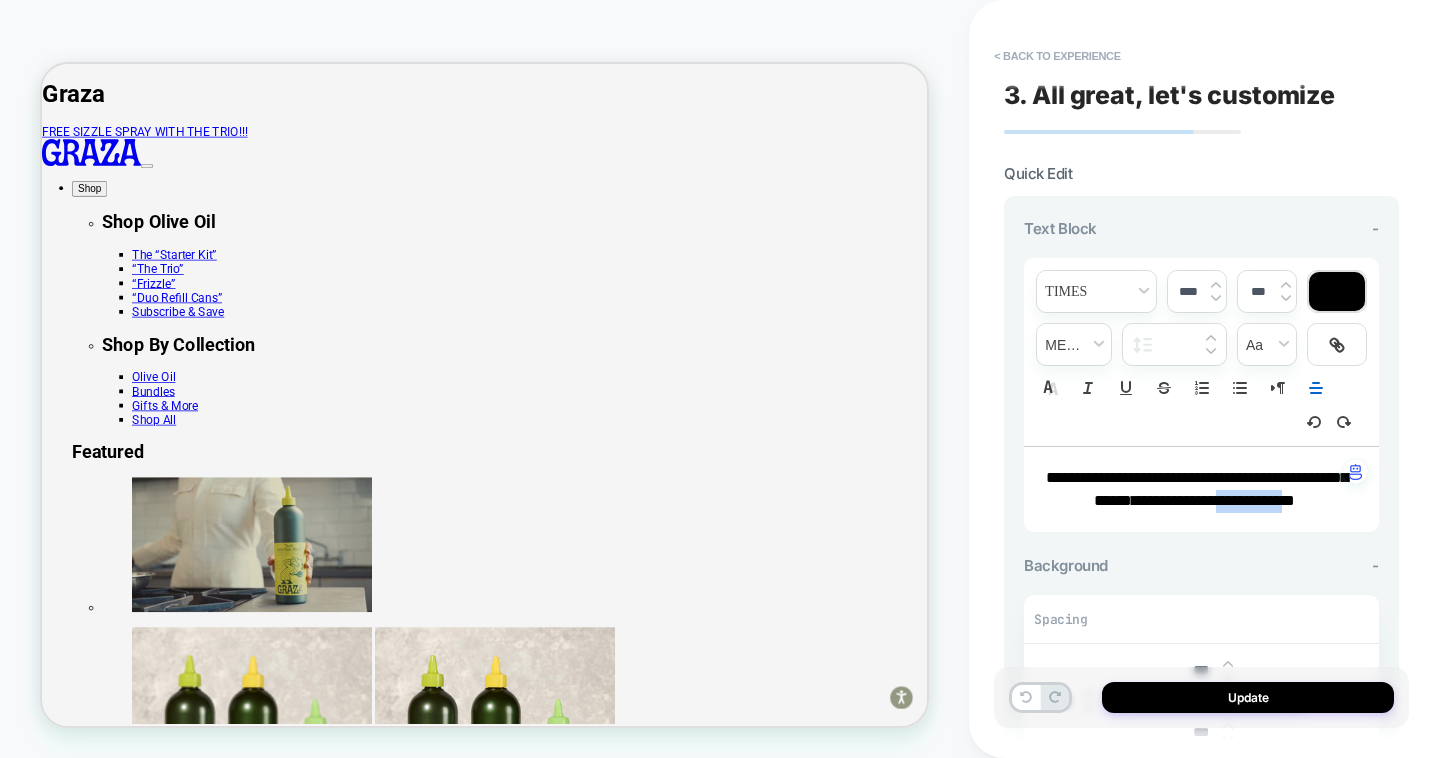 click on "**********" at bounding box center [1213, 500] 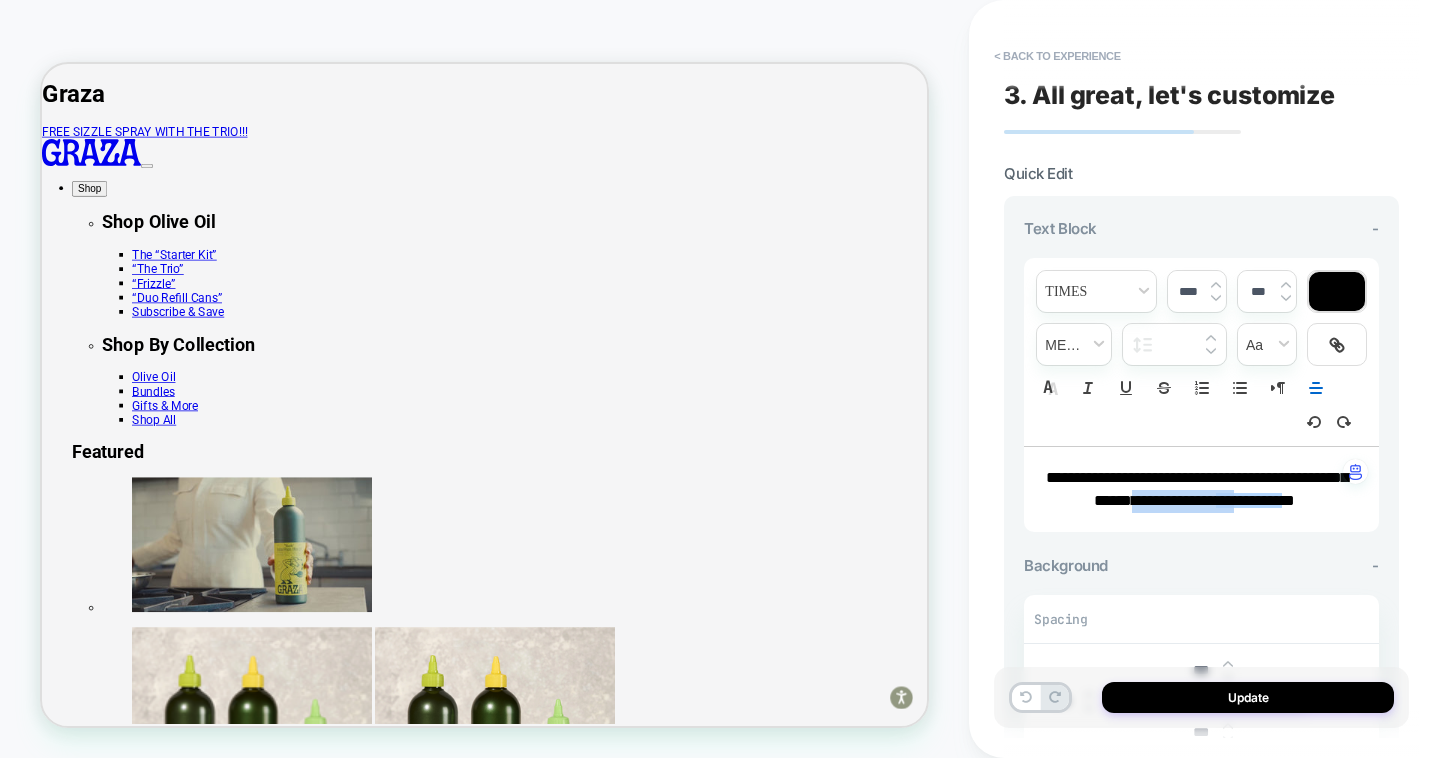 drag, startPoint x: 1165, startPoint y: 499, endPoint x: 1330, endPoint y: 494, distance: 165.07574 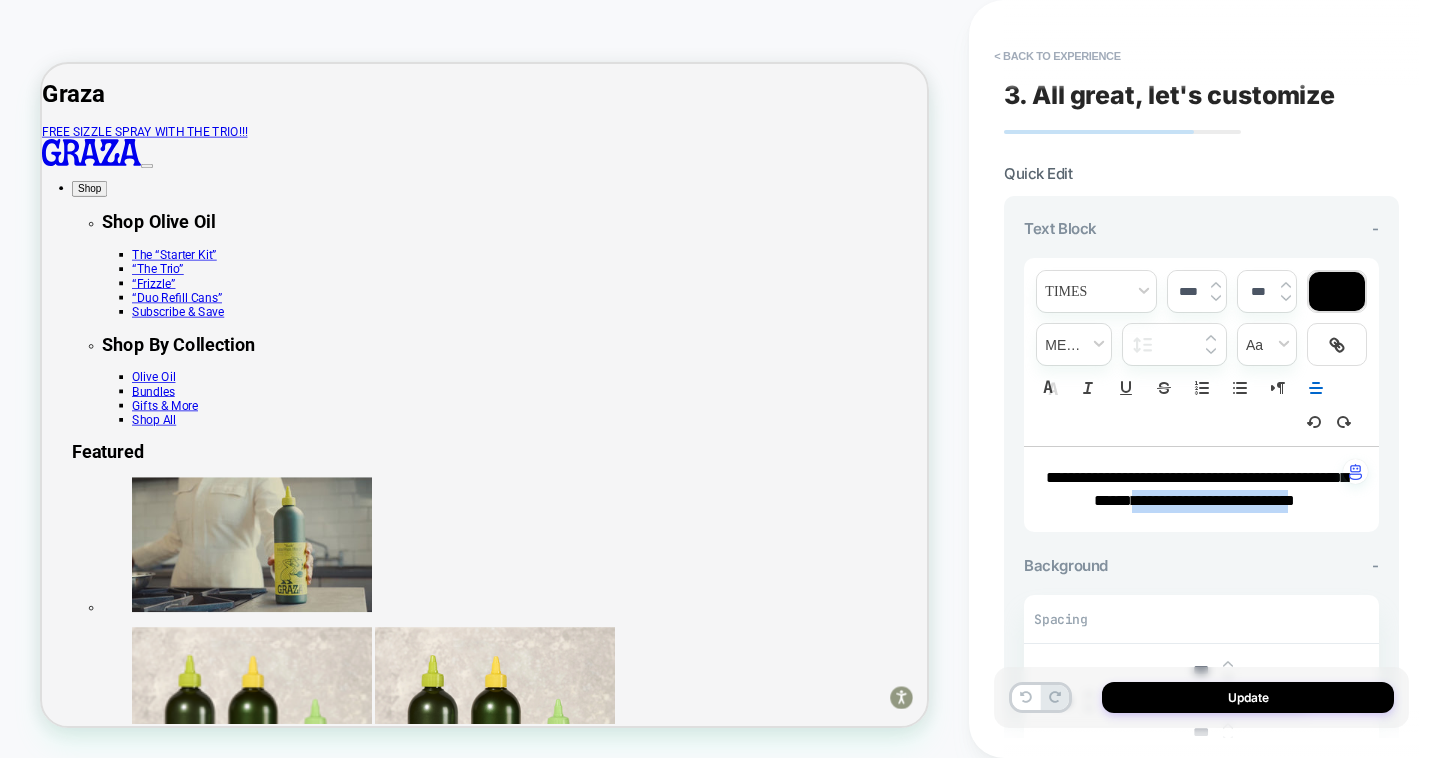 drag, startPoint x: 1169, startPoint y: 502, endPoint x: 1230, endPoint y: 524, distance: 64.84597 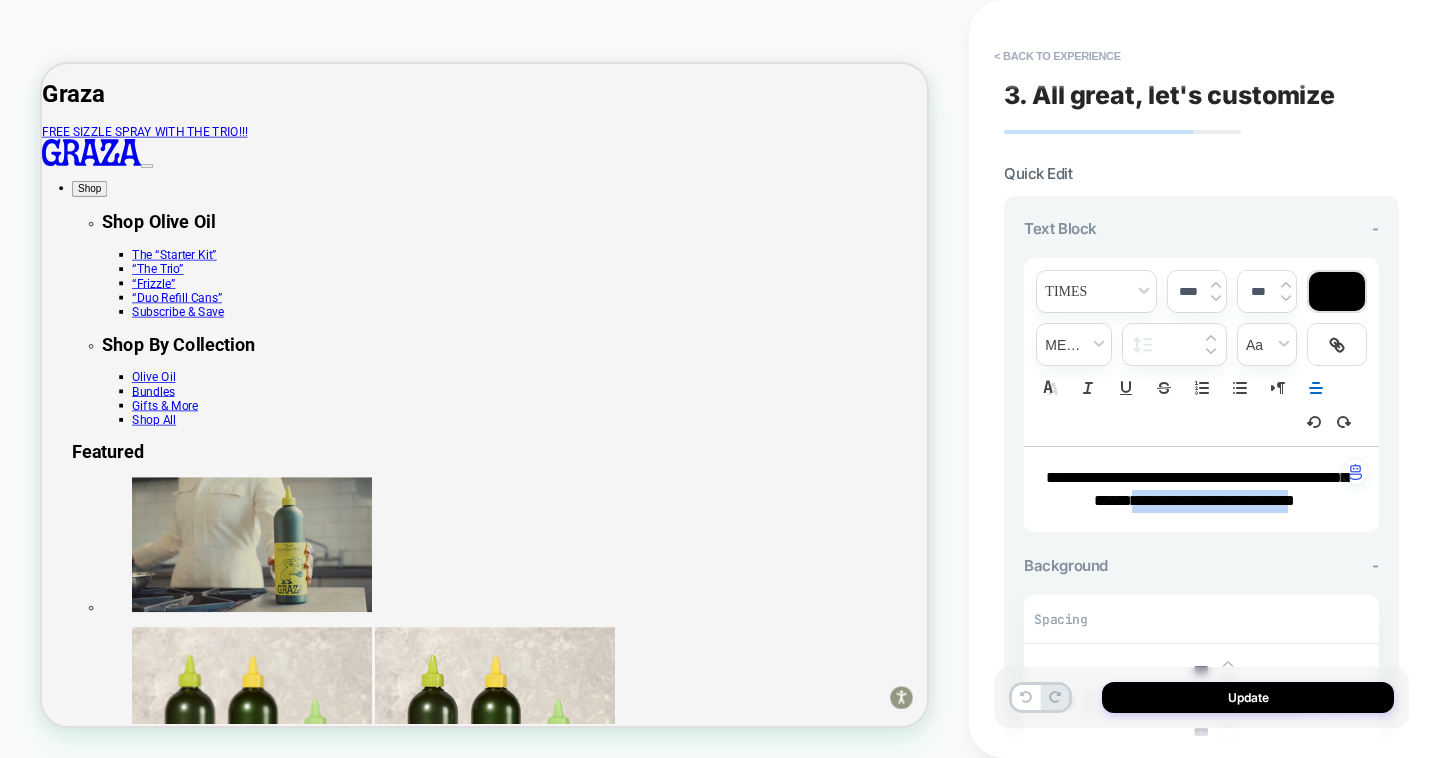 click on "**********" at bounding box center (1213, 500) 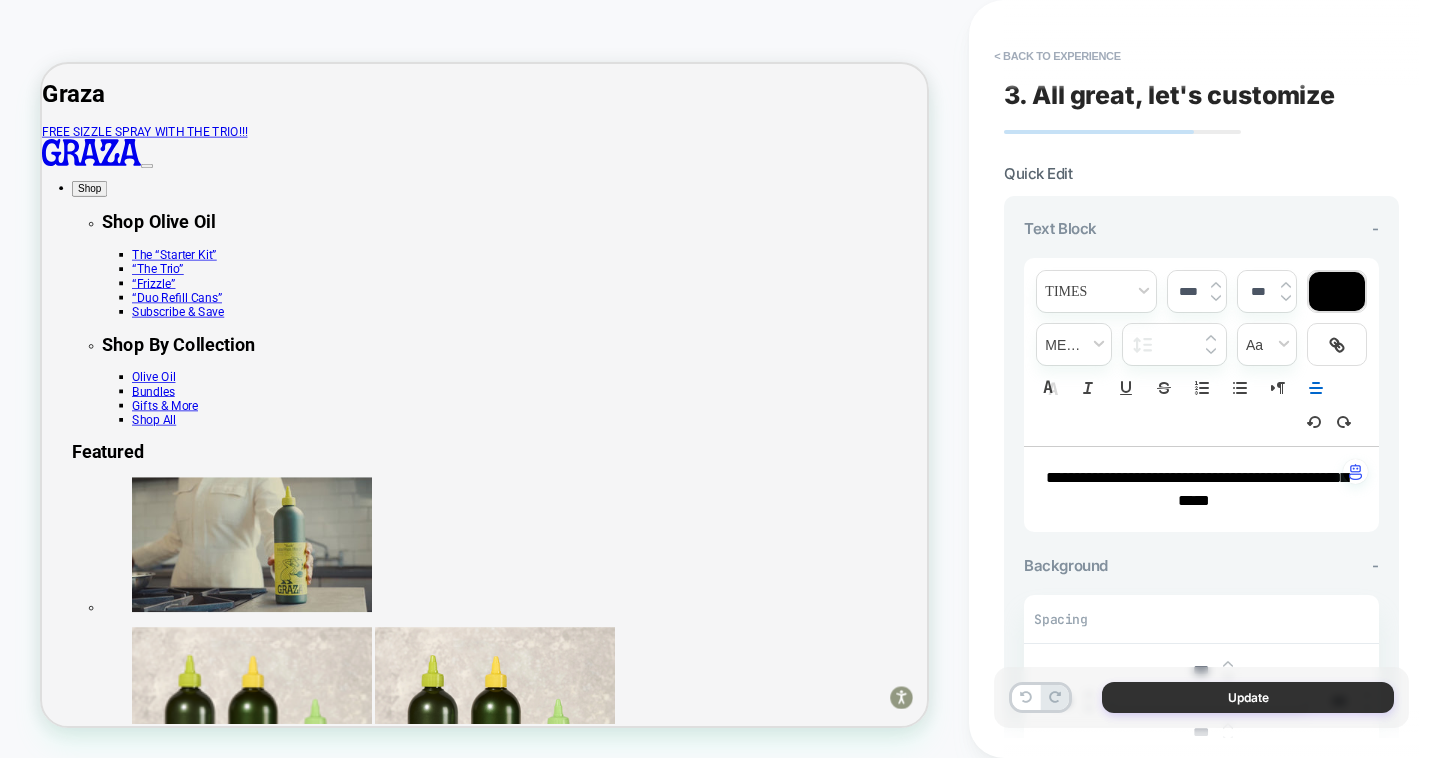 click on "Update" at bounding box center (1248, 697) 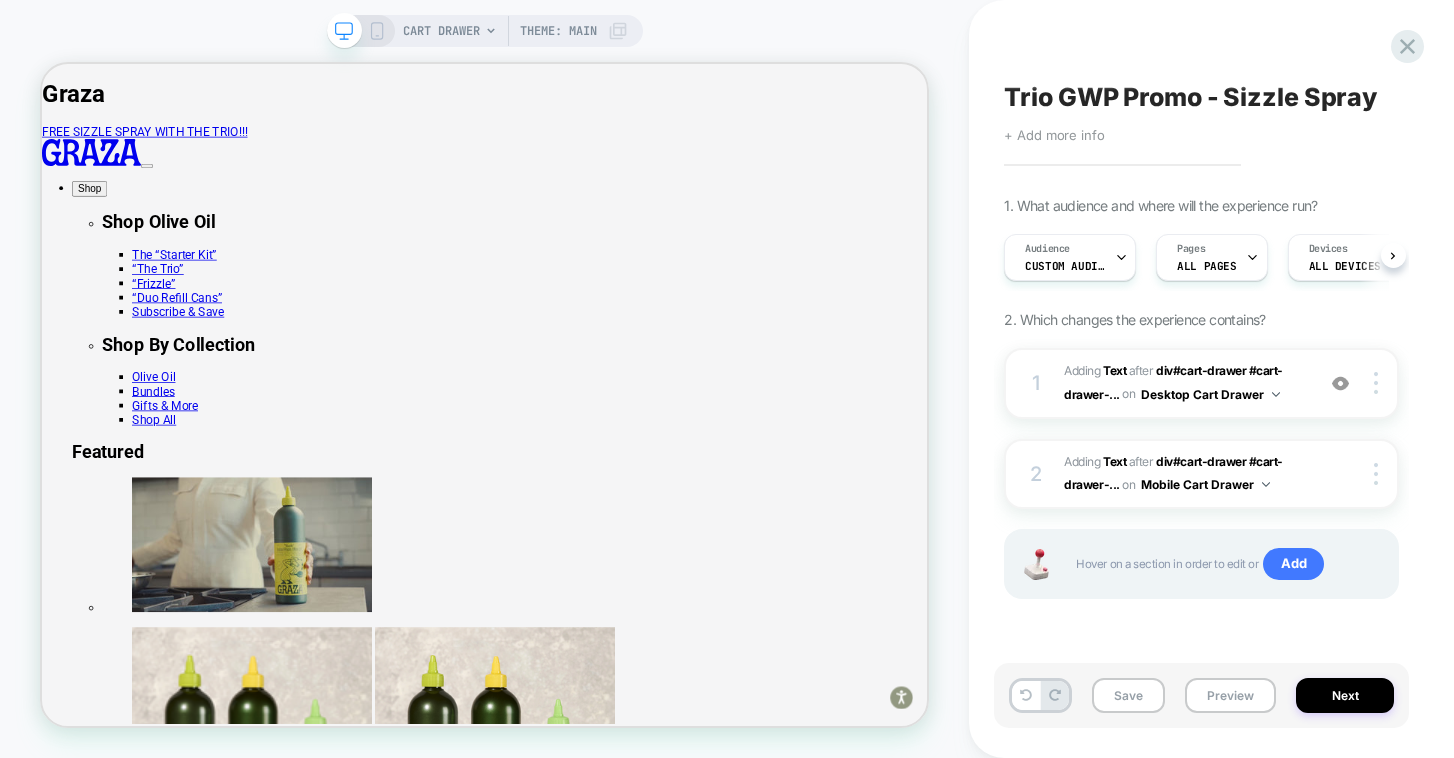scroll, scrollTop: 0, scrollLeft: 1, axis: horizontal 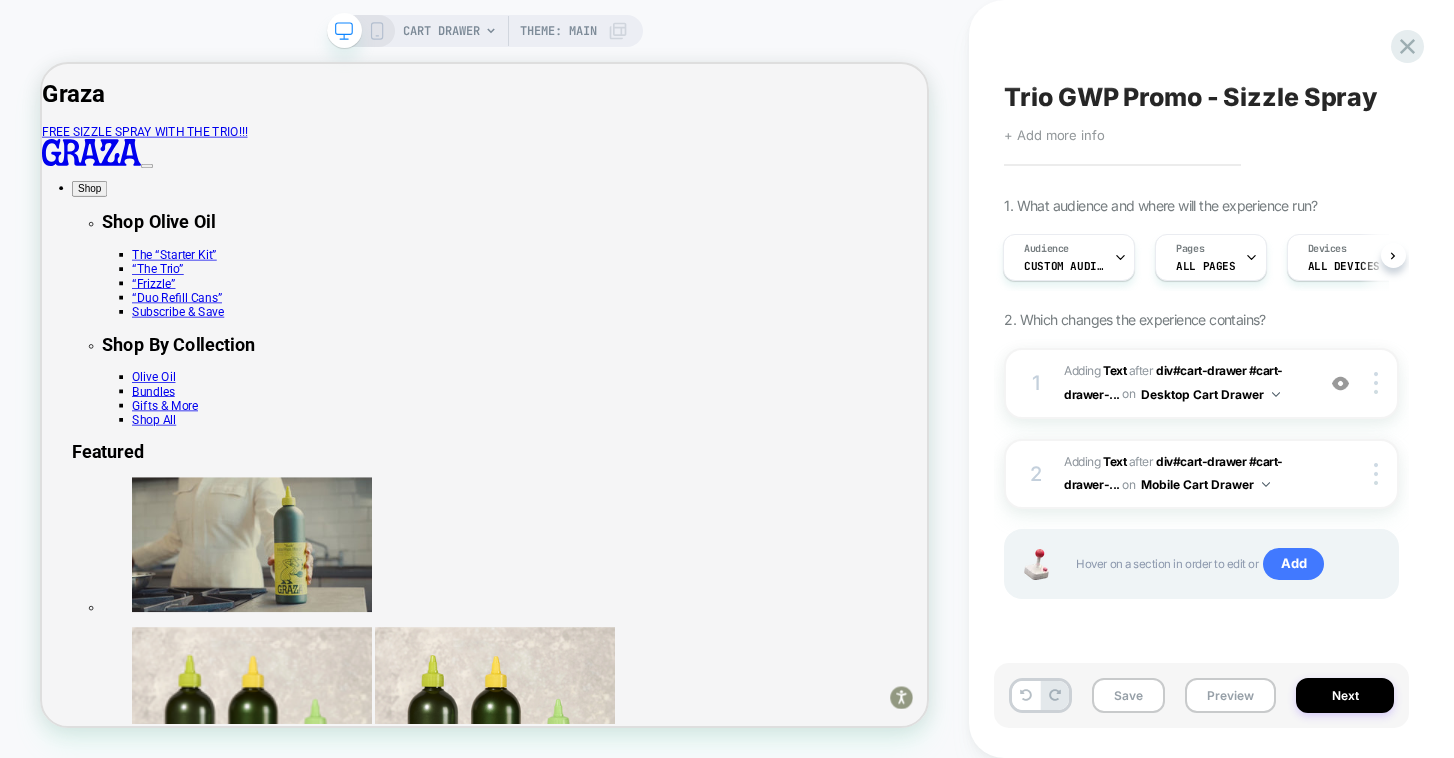click 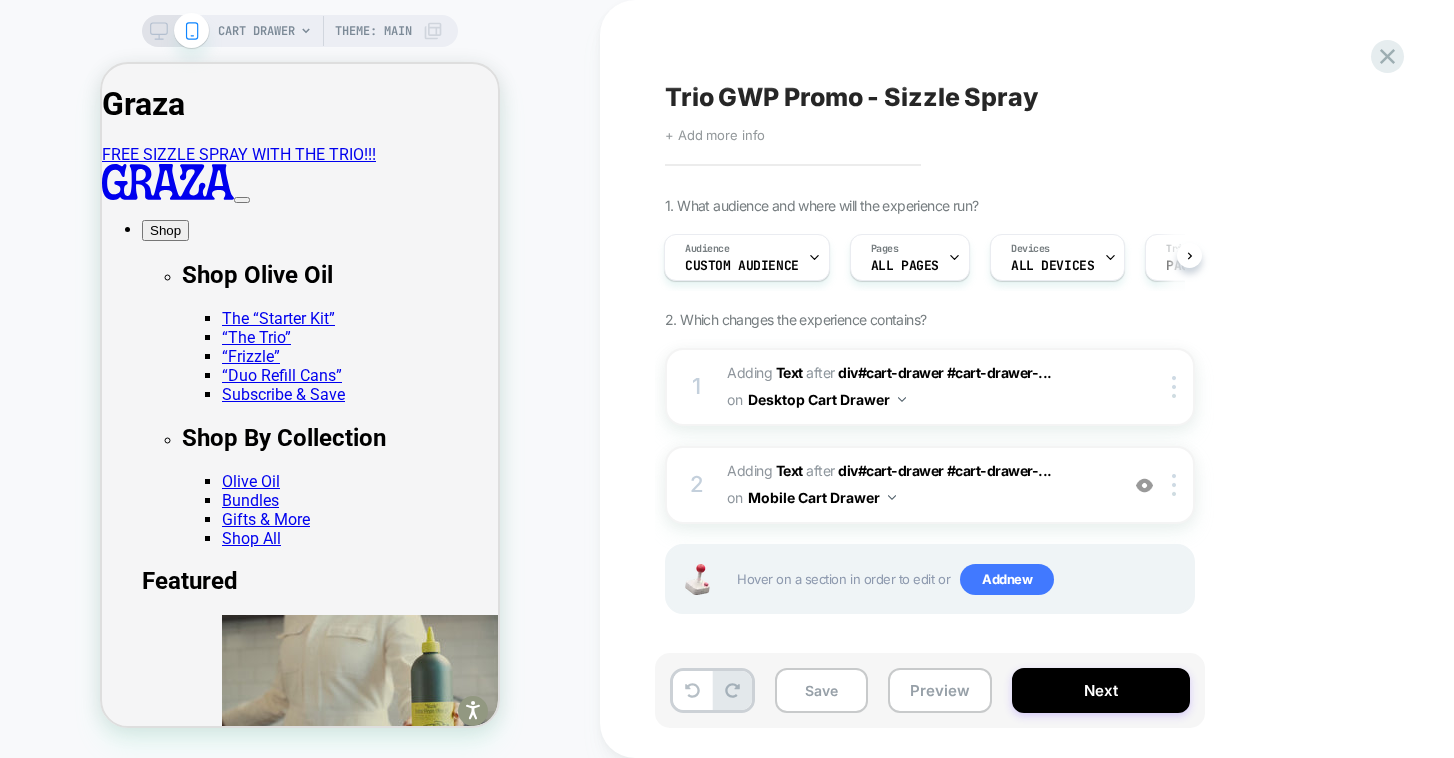 scroll, scrollTop: 0, scrollLeft: 0, axis: both 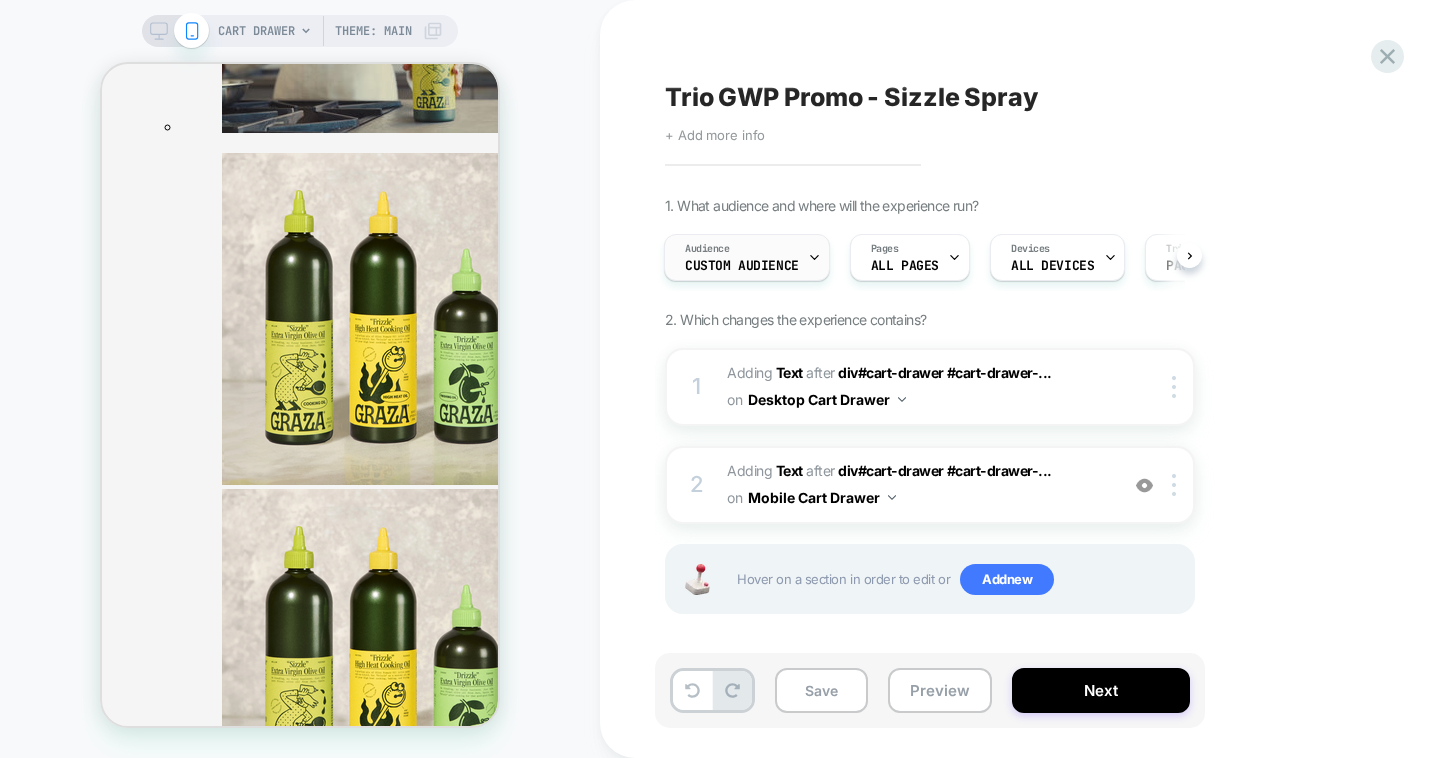 click on "Custom Audience" at bounding box center [742, 266] 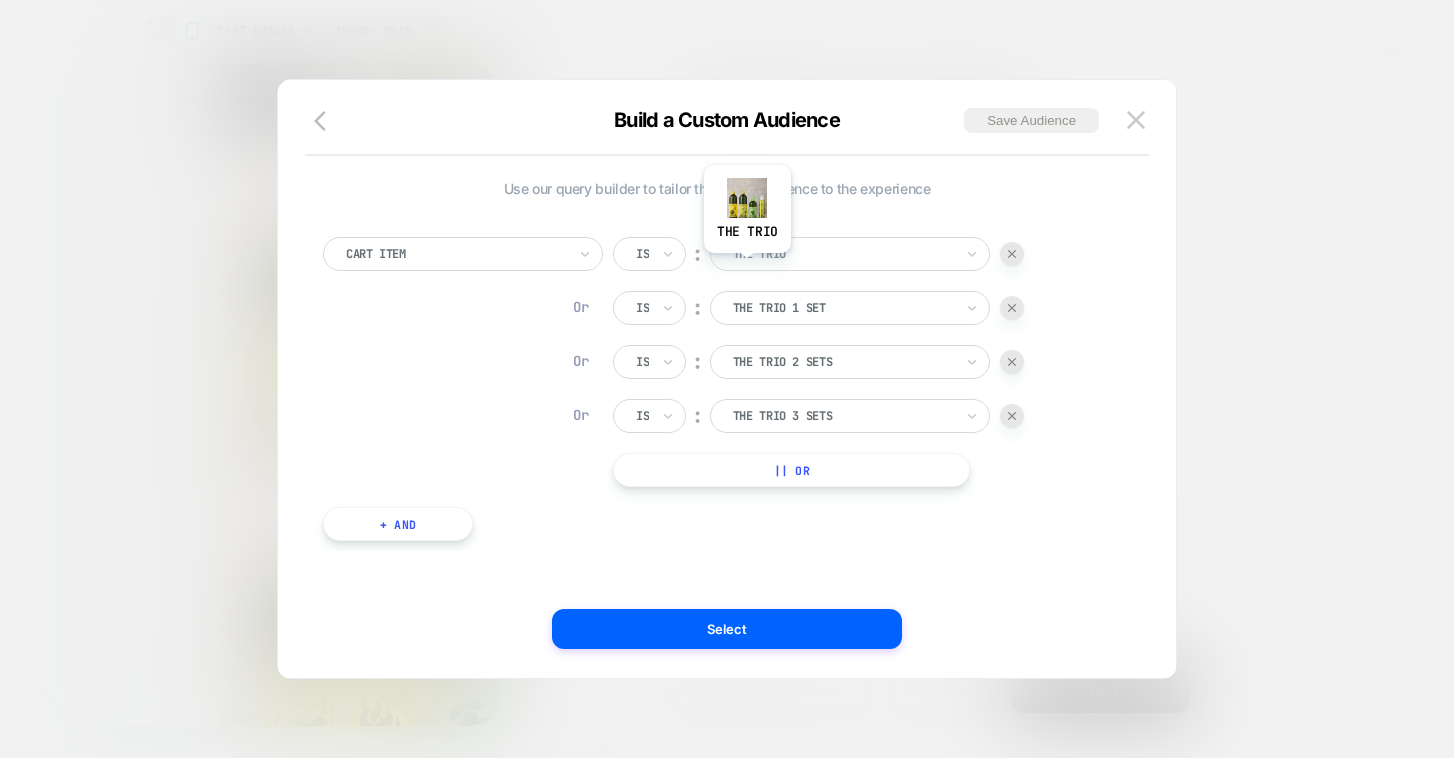 scroll, scrollTop: 0, scrollLeft: 0, axis: both 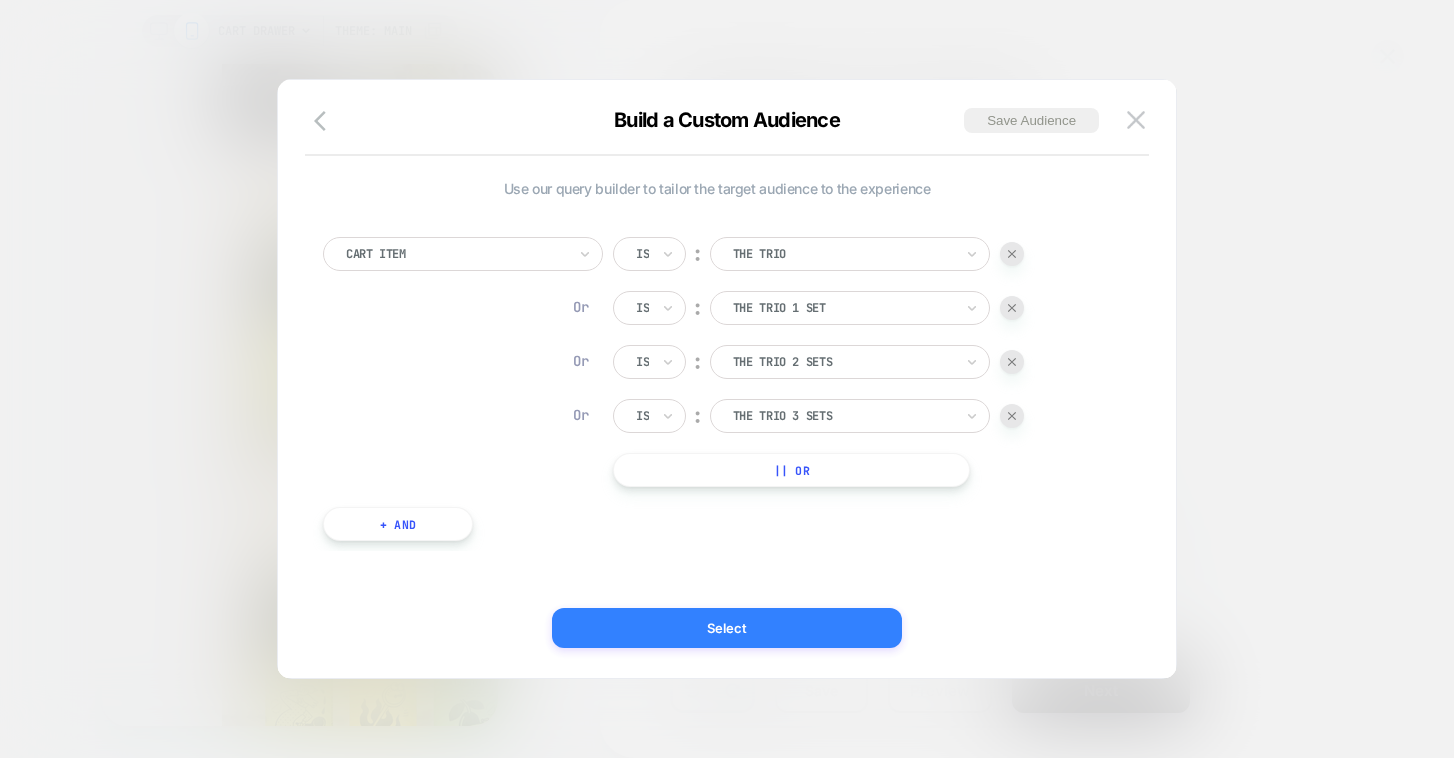 click on "Select" at bounding box center [727, 628] 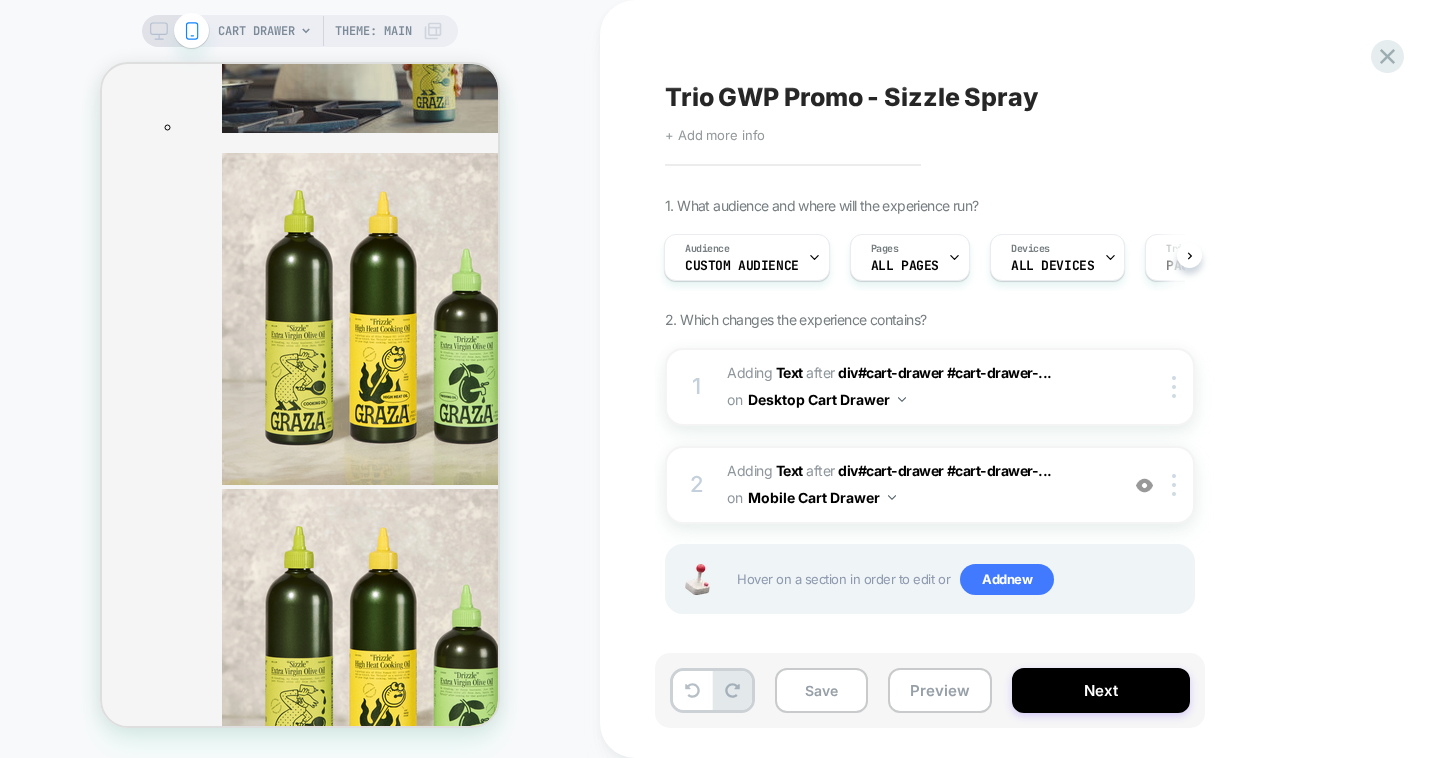 scroll, scrollTop: 6, scrollLeft: 0, axis: vertical 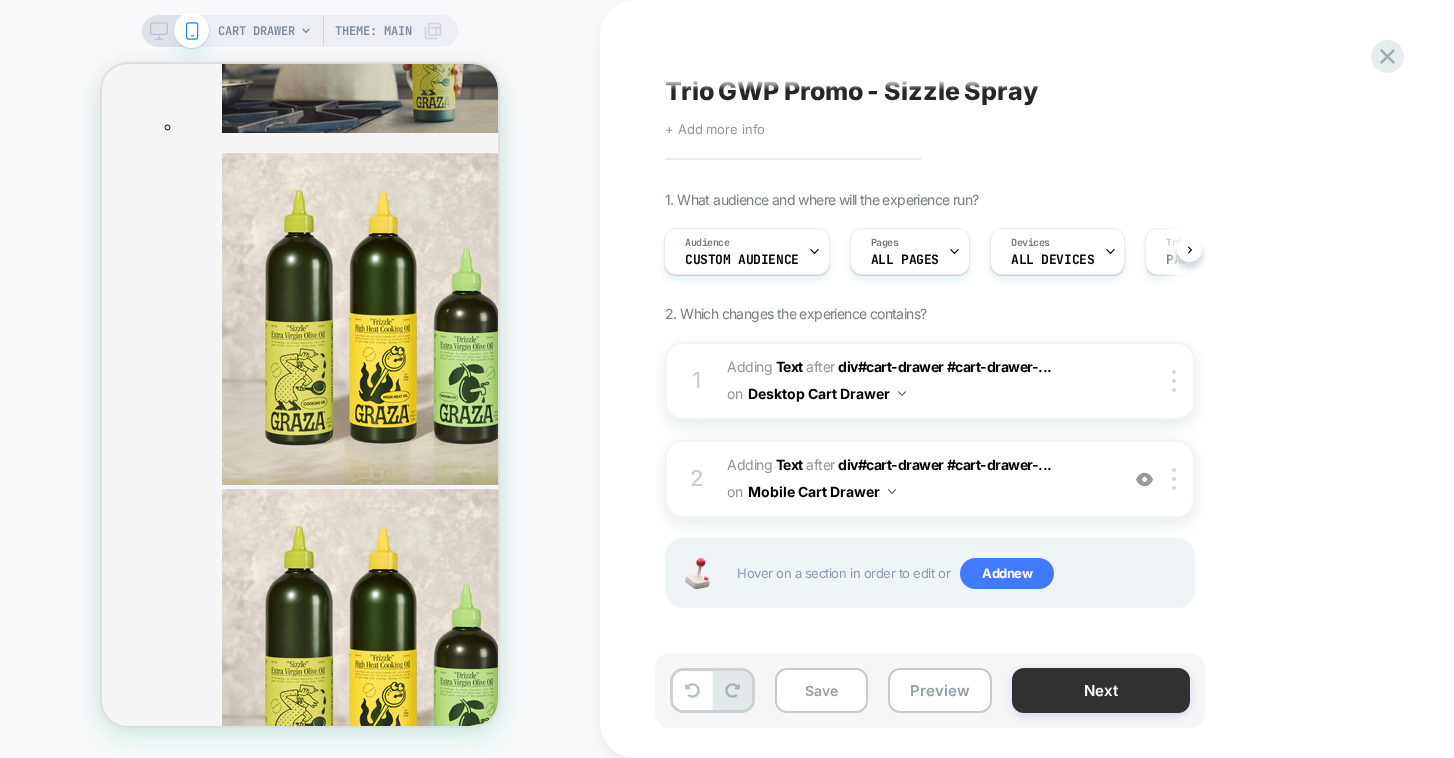 click on "Next" at bounding box center [1101, 690] 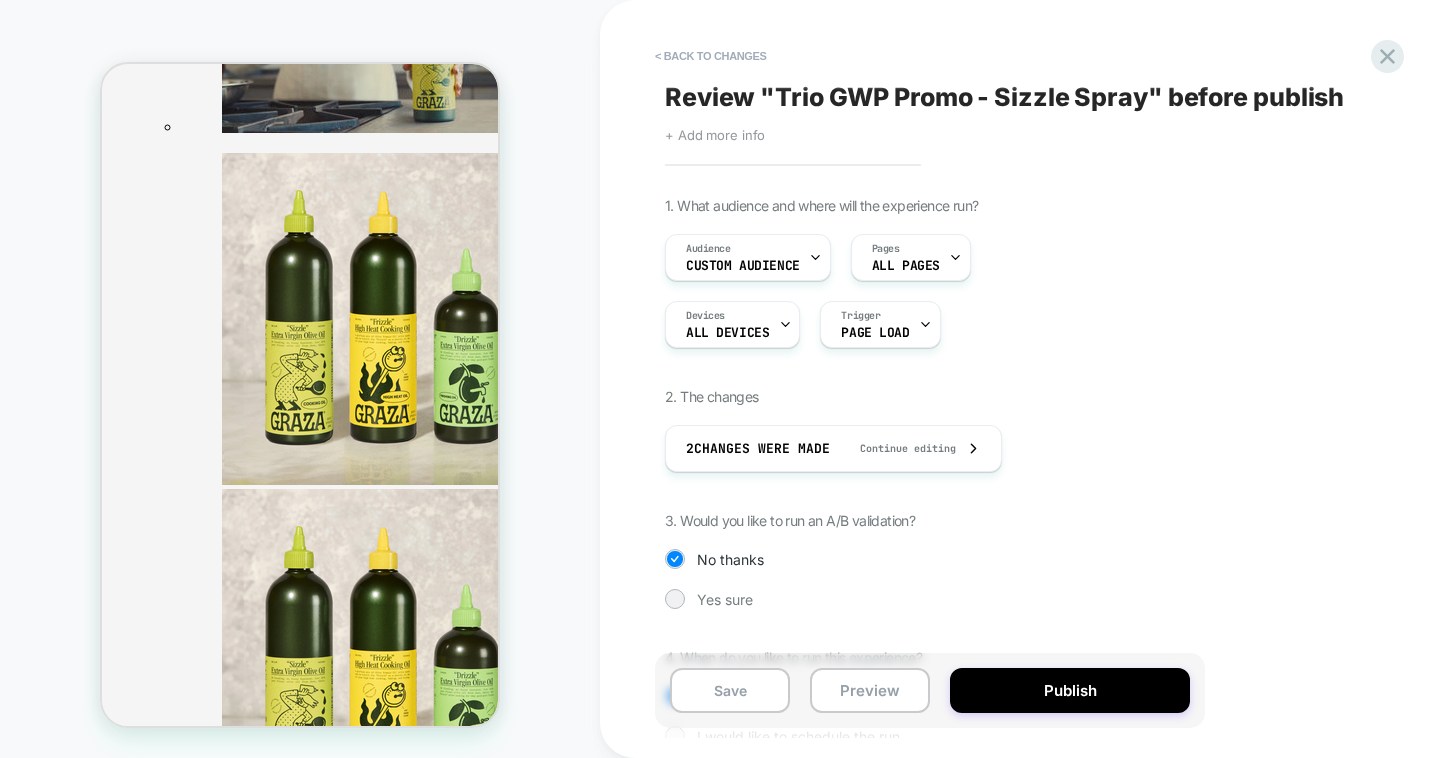 scroll, scrollTop: 117, scrollLeft: 0, axis: vertical 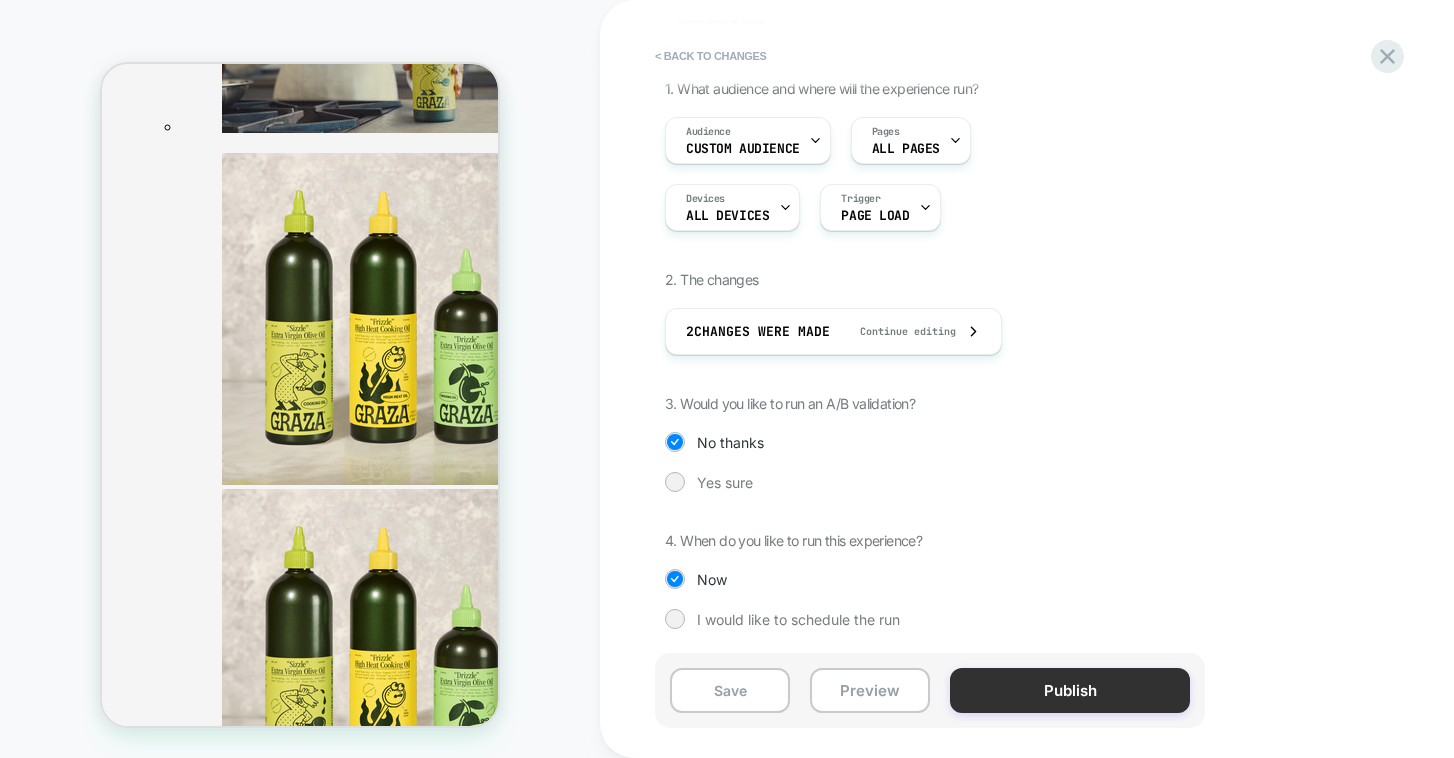 click on "Publish" at bounding box center (1070, 690) 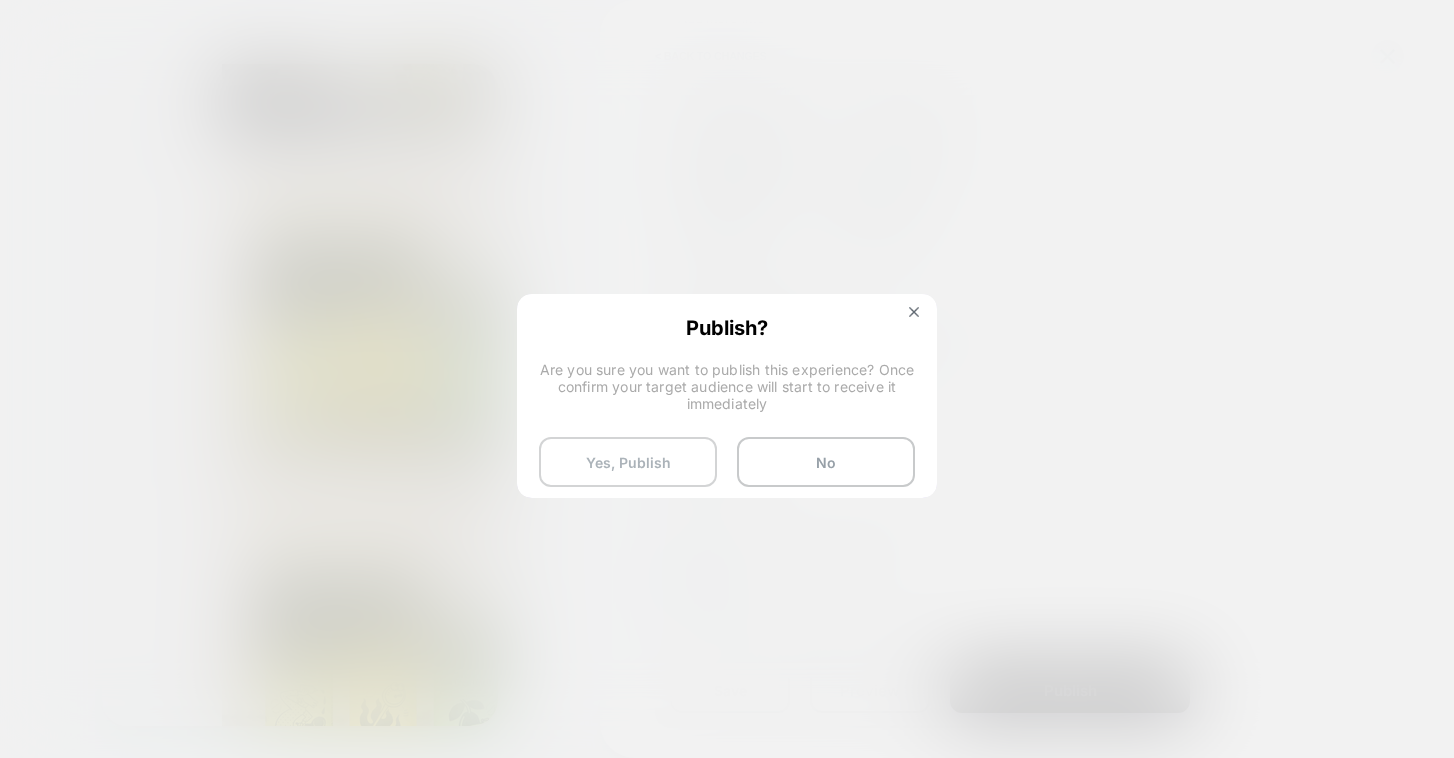 click on "Yes, Publish" at bounding box center [628, 462] 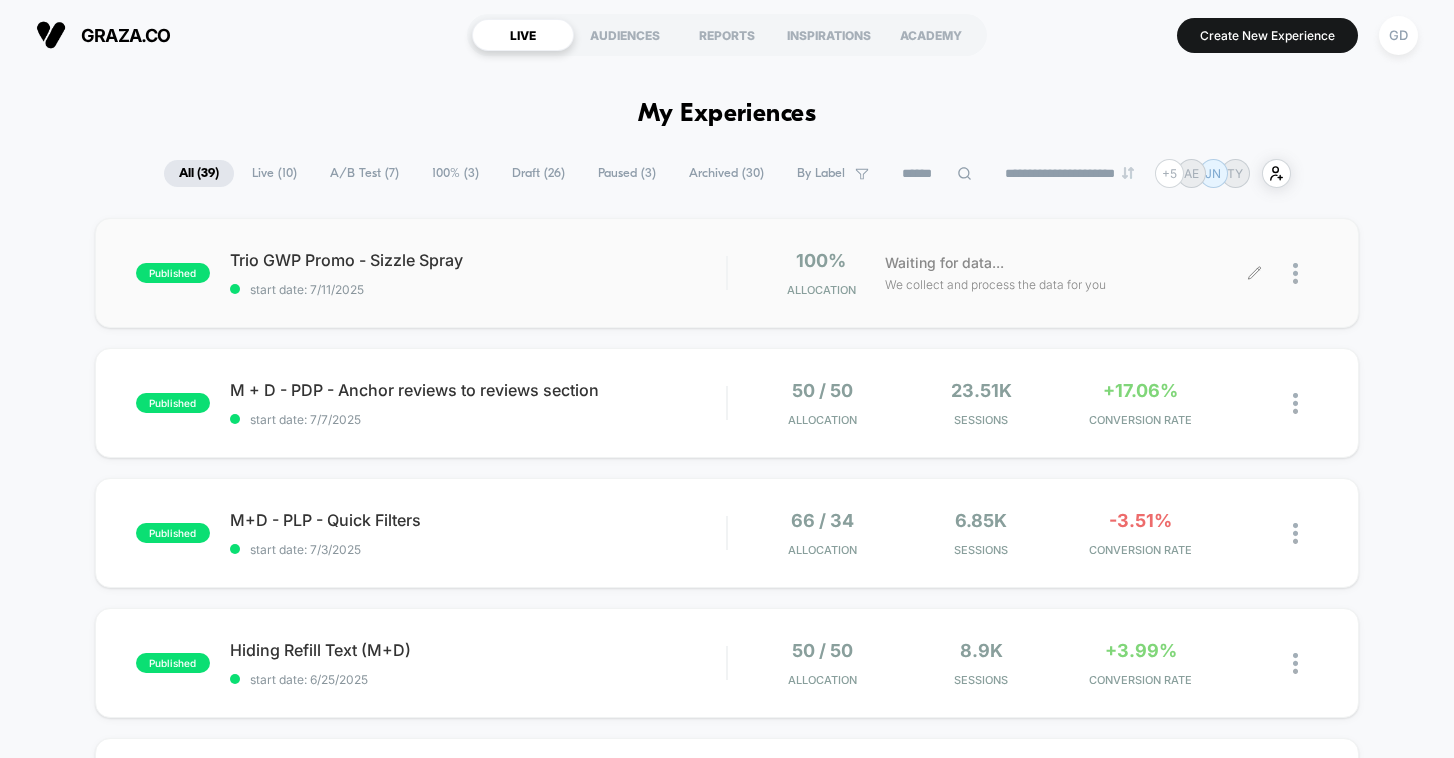 click 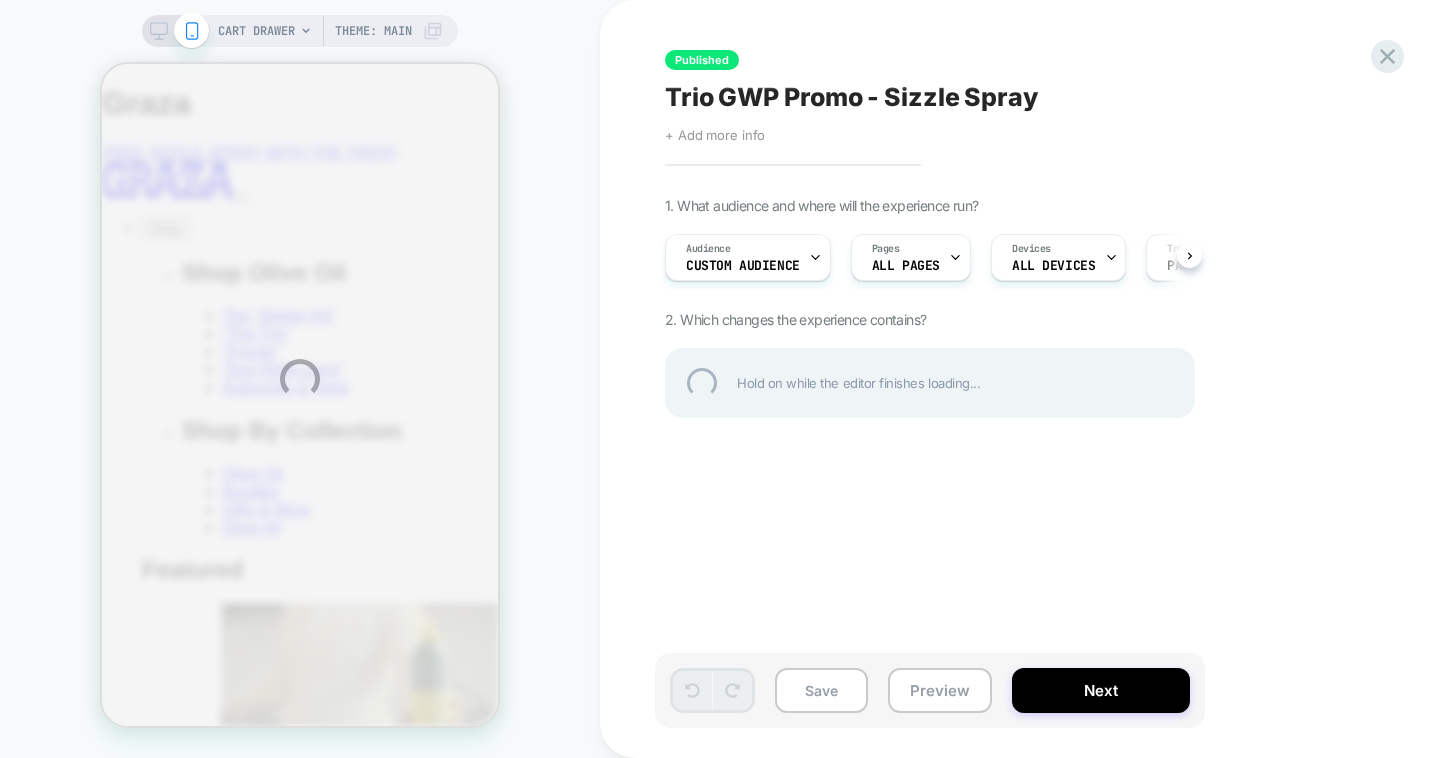 scroll, scrollTop: 0, scrollLeft: 0, axis: both 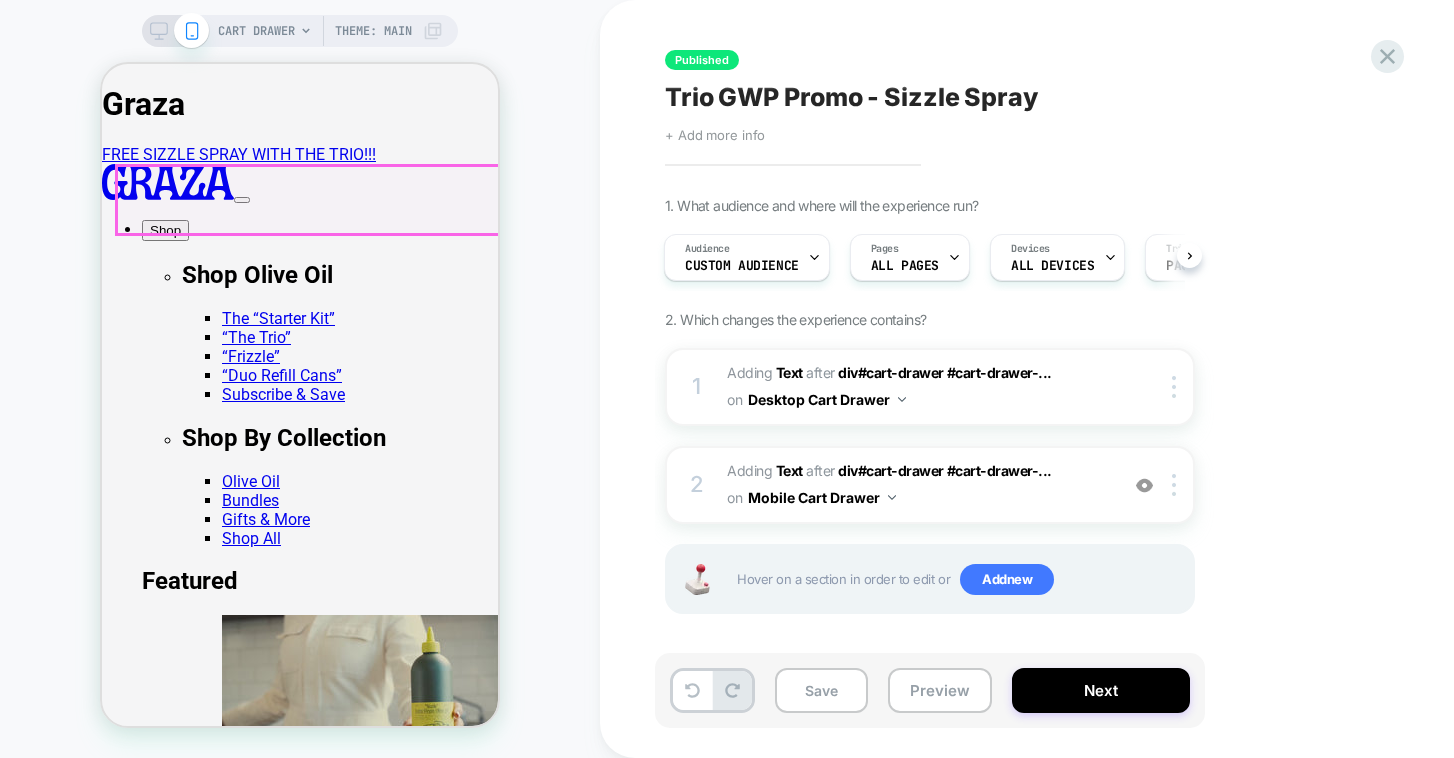 click on "*Sssssss* (that’s the sound of your FREE Frizzle spray!! You'll see it at checkout.)﻿" at bounding box center [300, 8072] 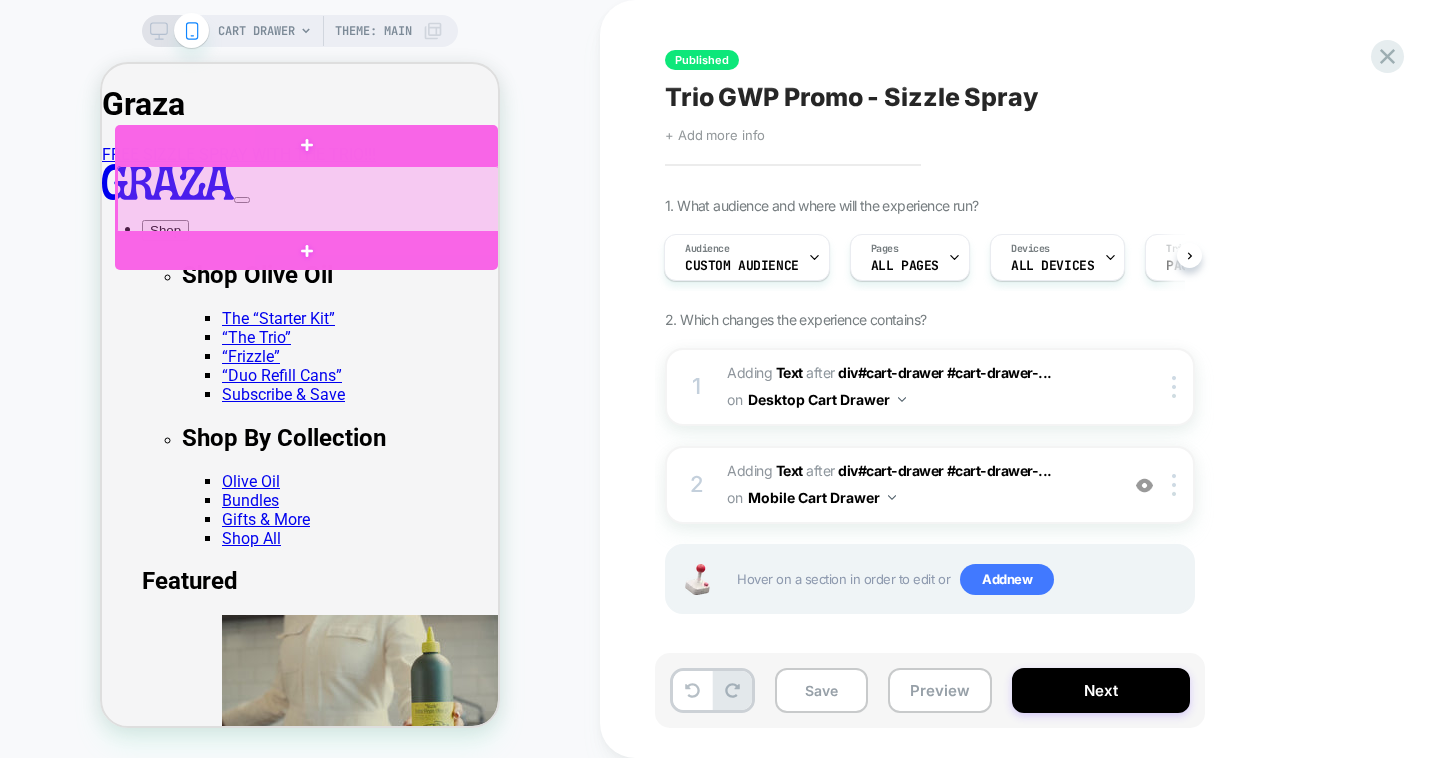 click at bounding box center (308, 200) 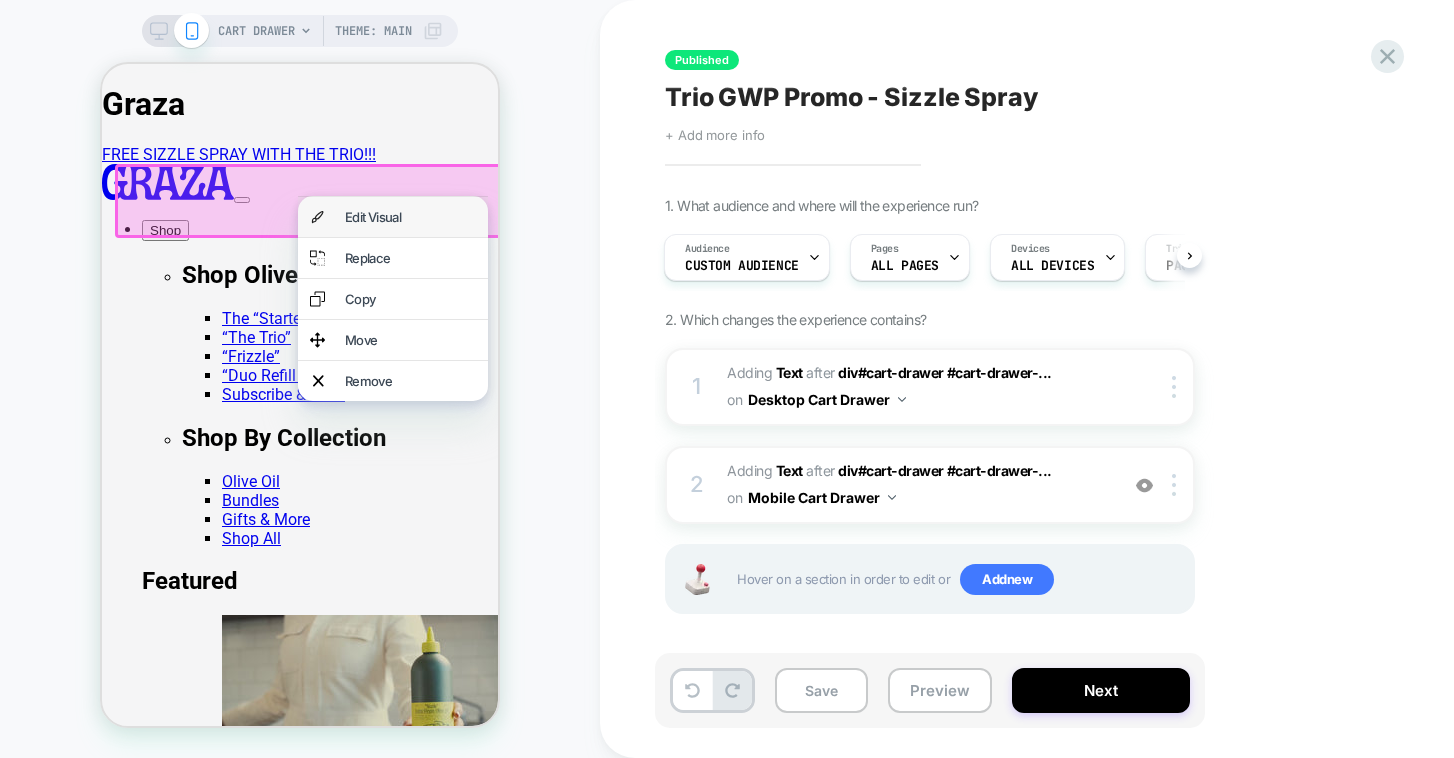 click on "Edit Visual" at bounding box center [410, 217] 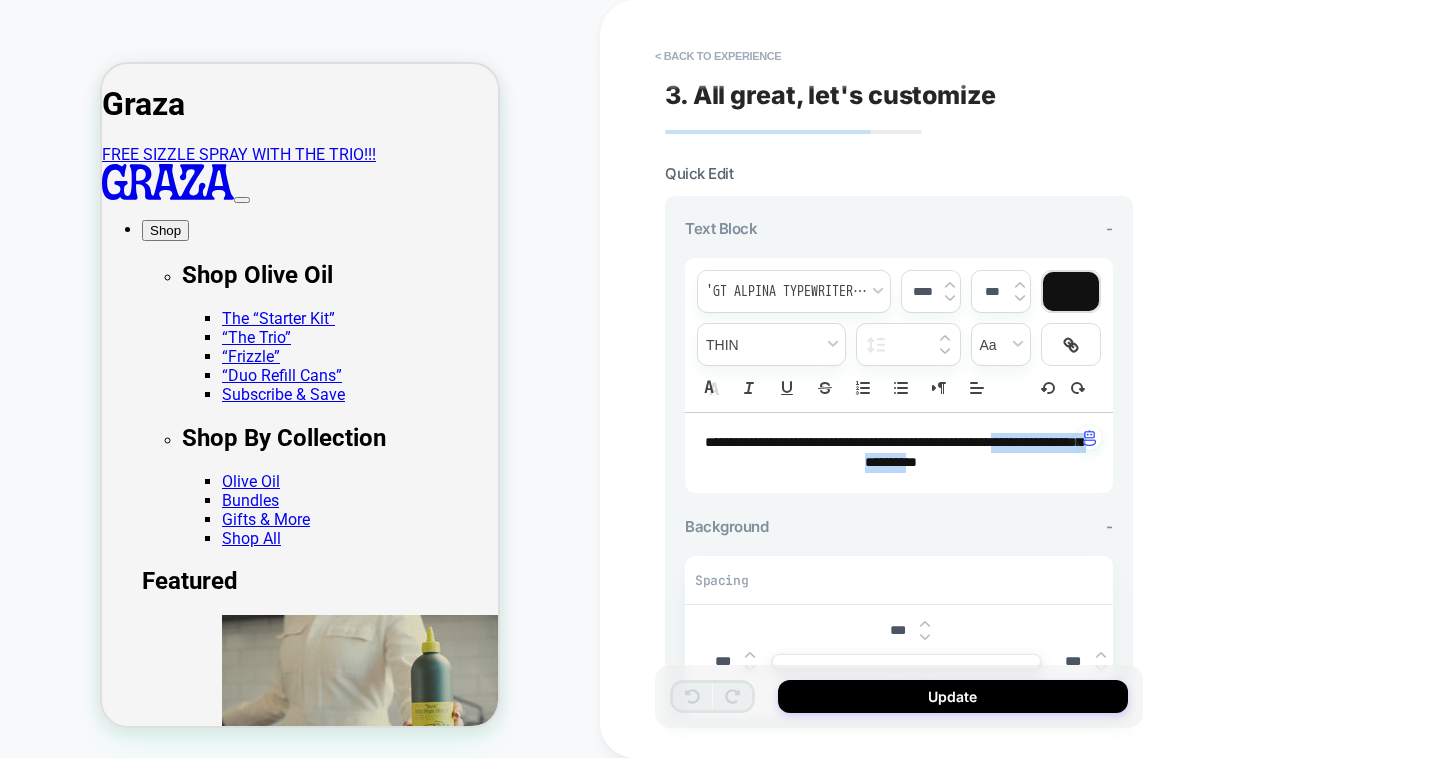 drag, startPoint x: 842, startPoint y: 458, endPoint x: 1066, endPoint y: 460, distance: 224.00893 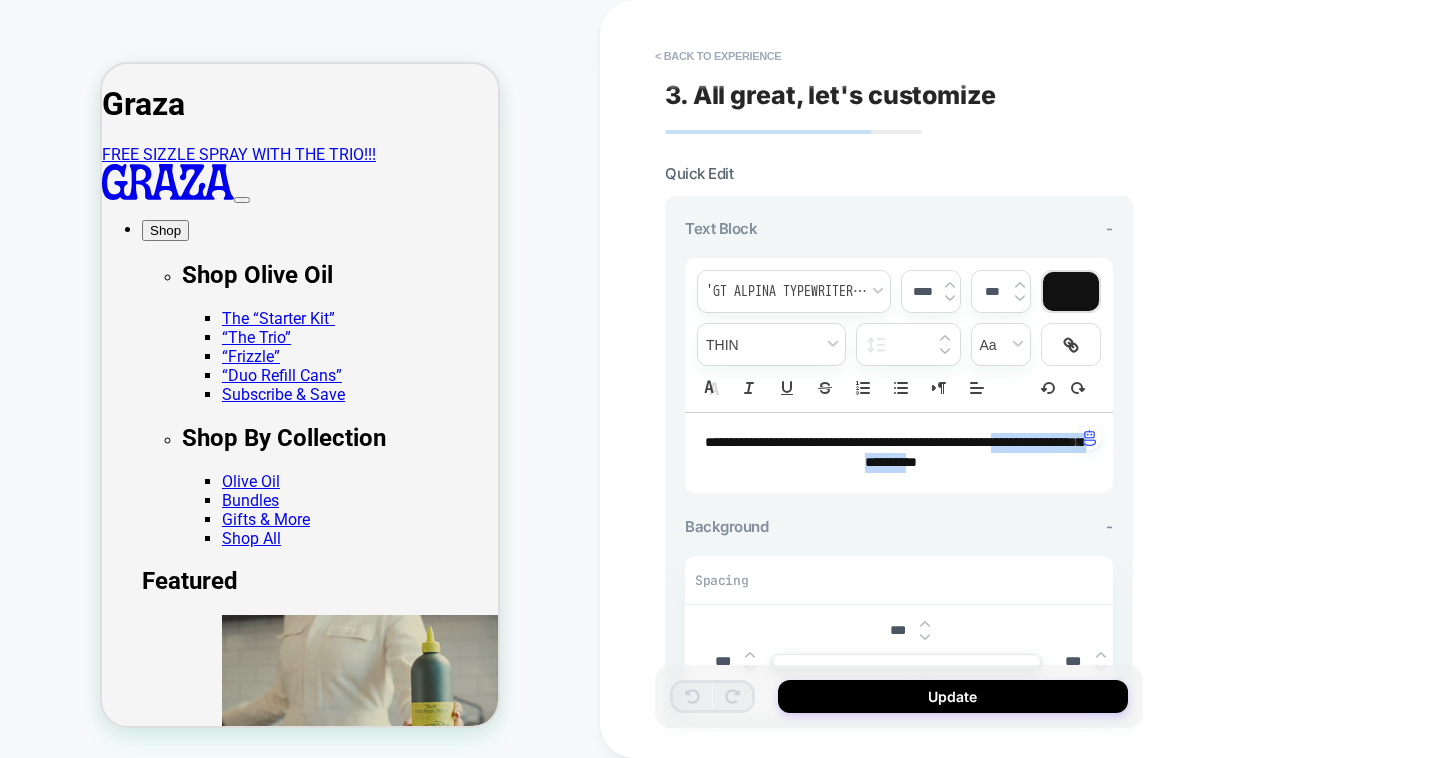 click on "**********" at bounding box center (893, 452) 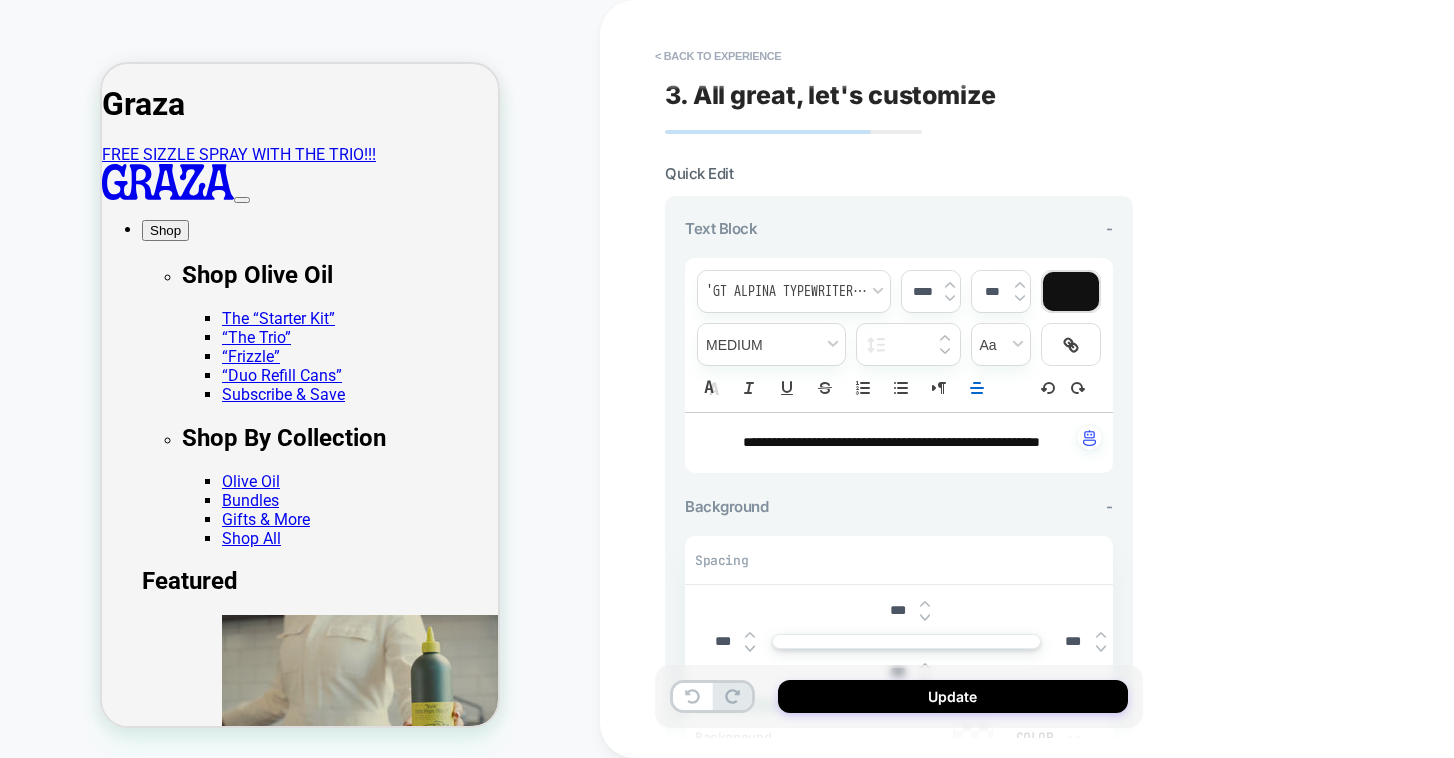 type 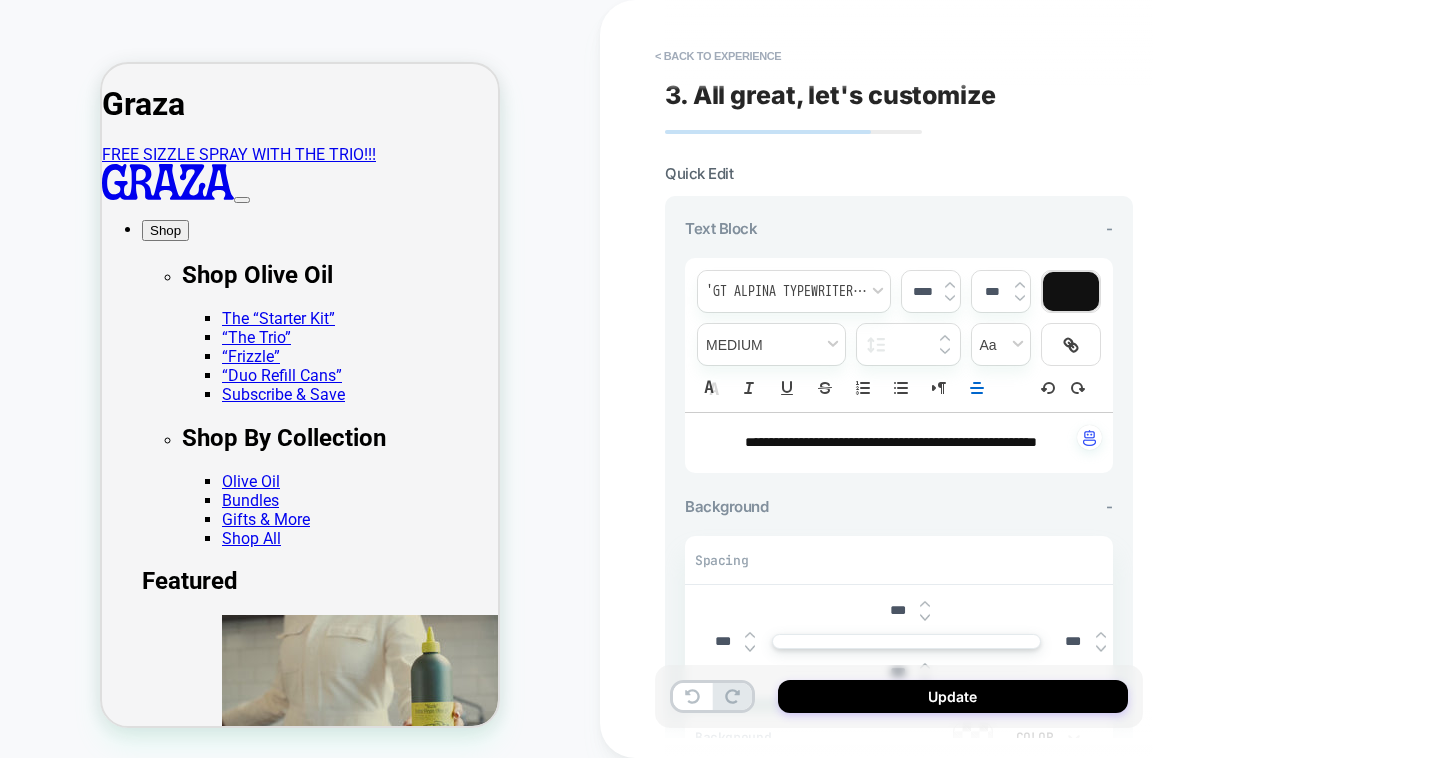 click on "**********" at bounding box center (899, 443) 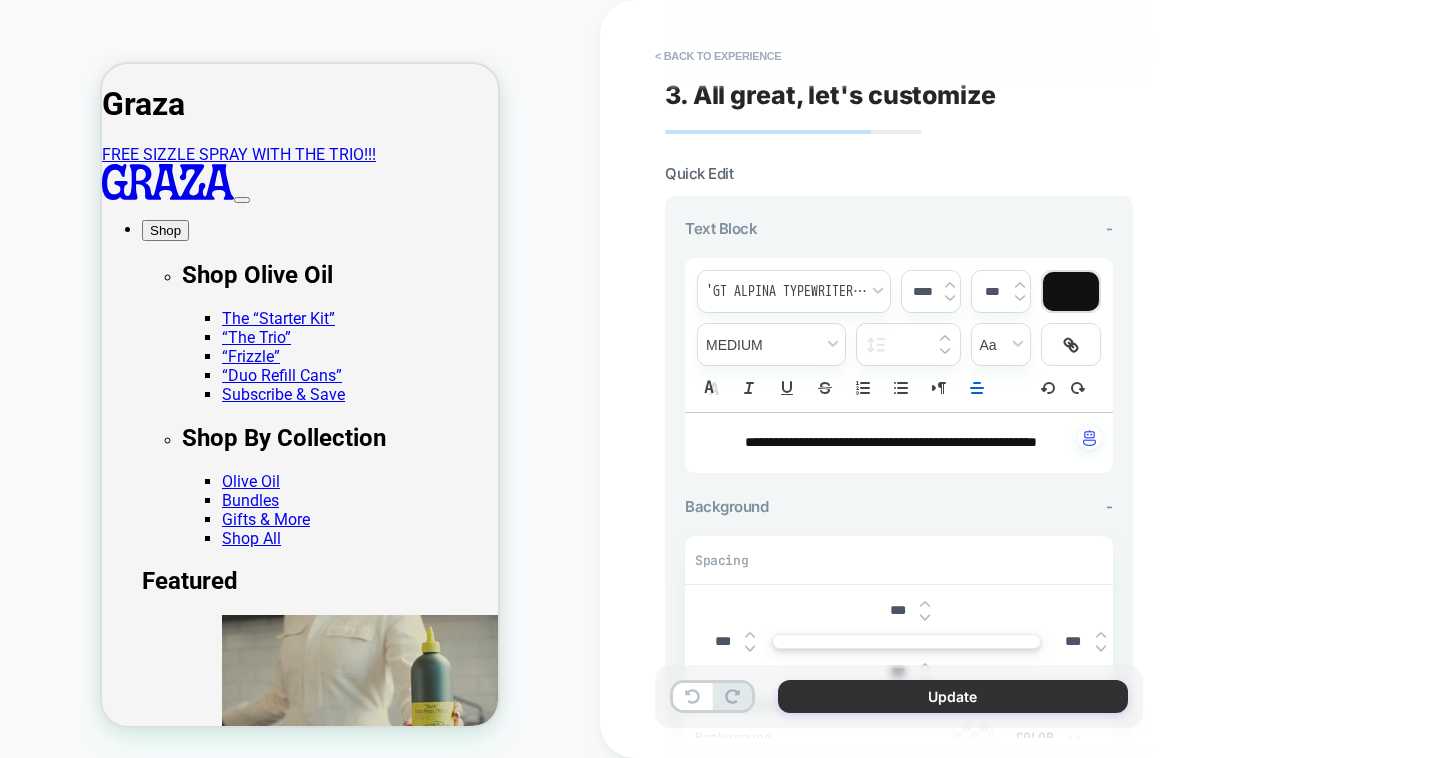click on "Update" at bounding box center (953, 696) 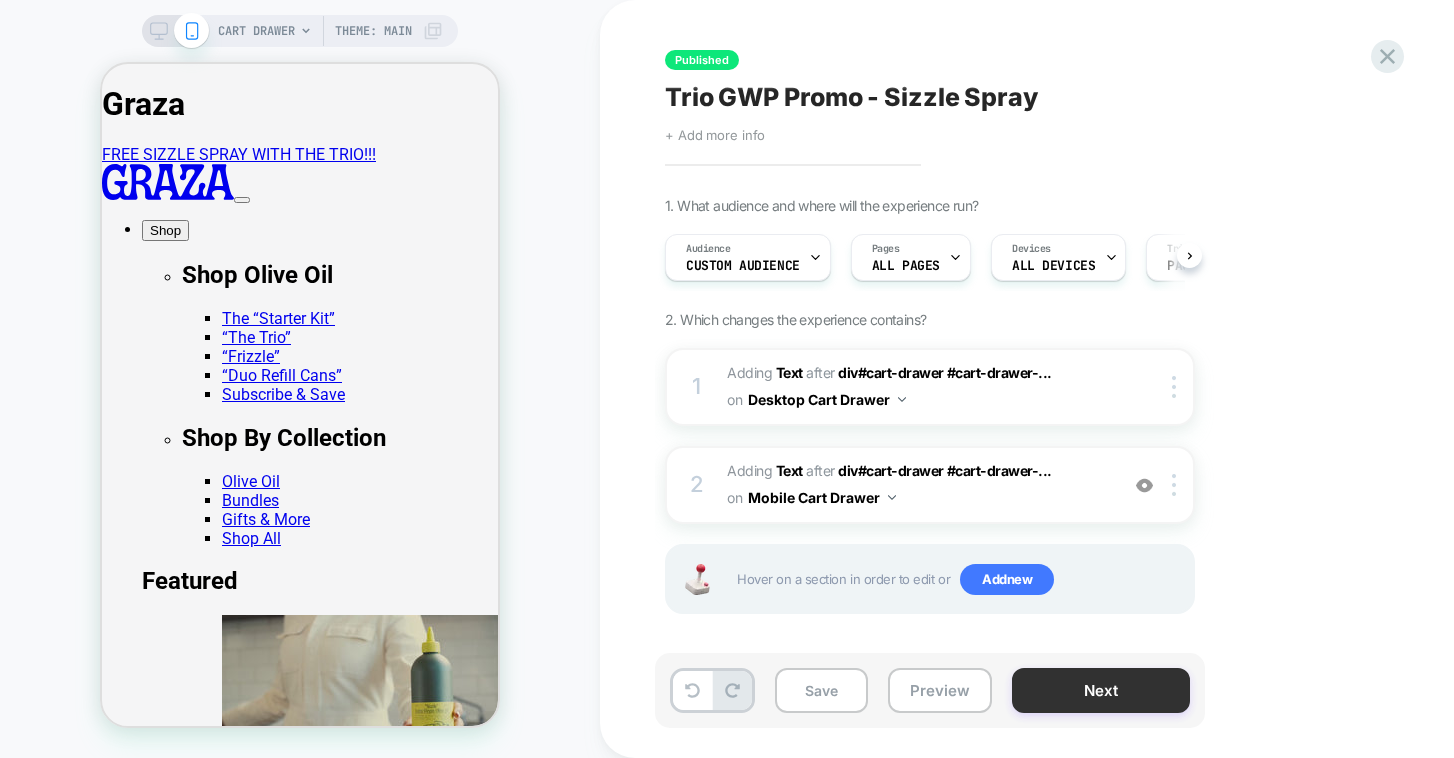 scroll, scrollTop: 0, scrollLeft: 1, axis: horizontal 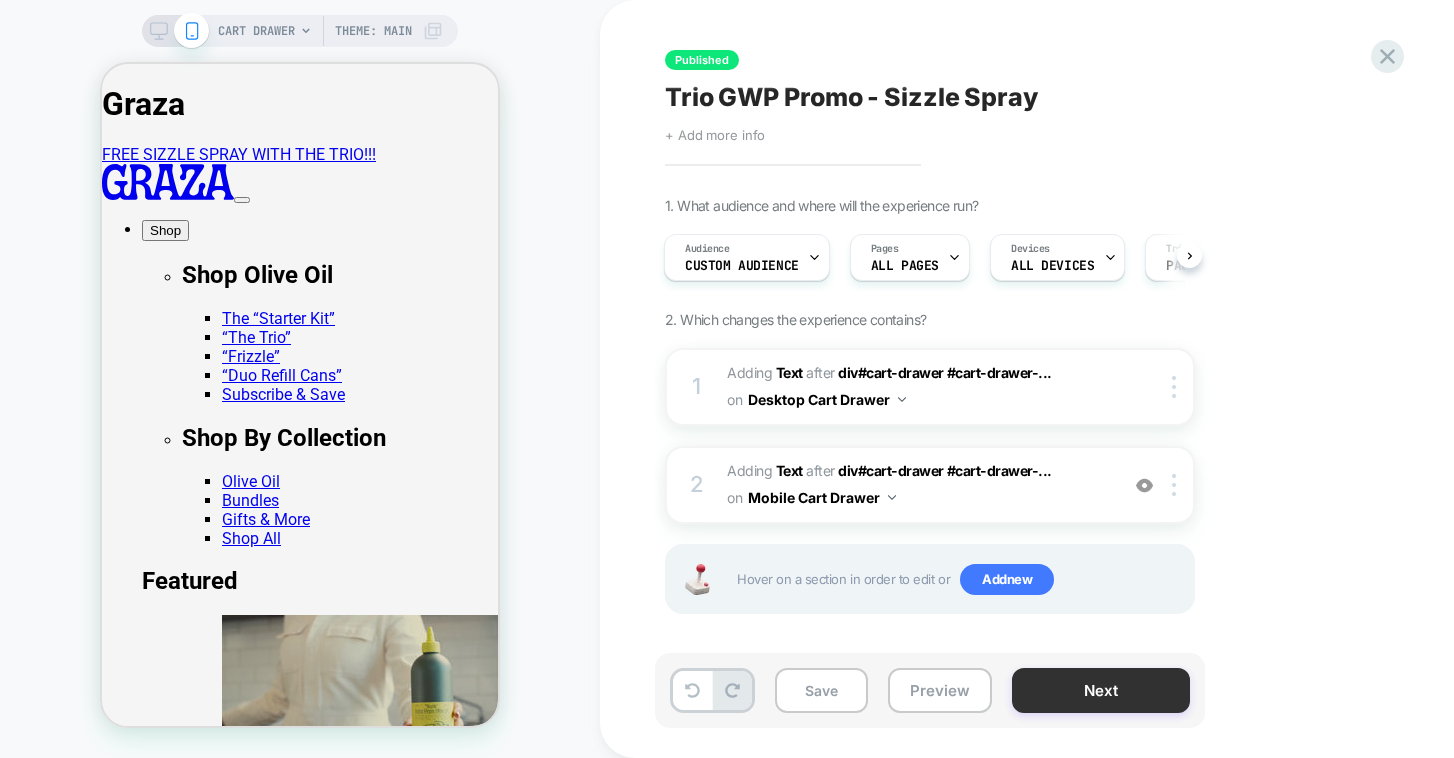 click on "Next" at bounding box center [1101, 690] 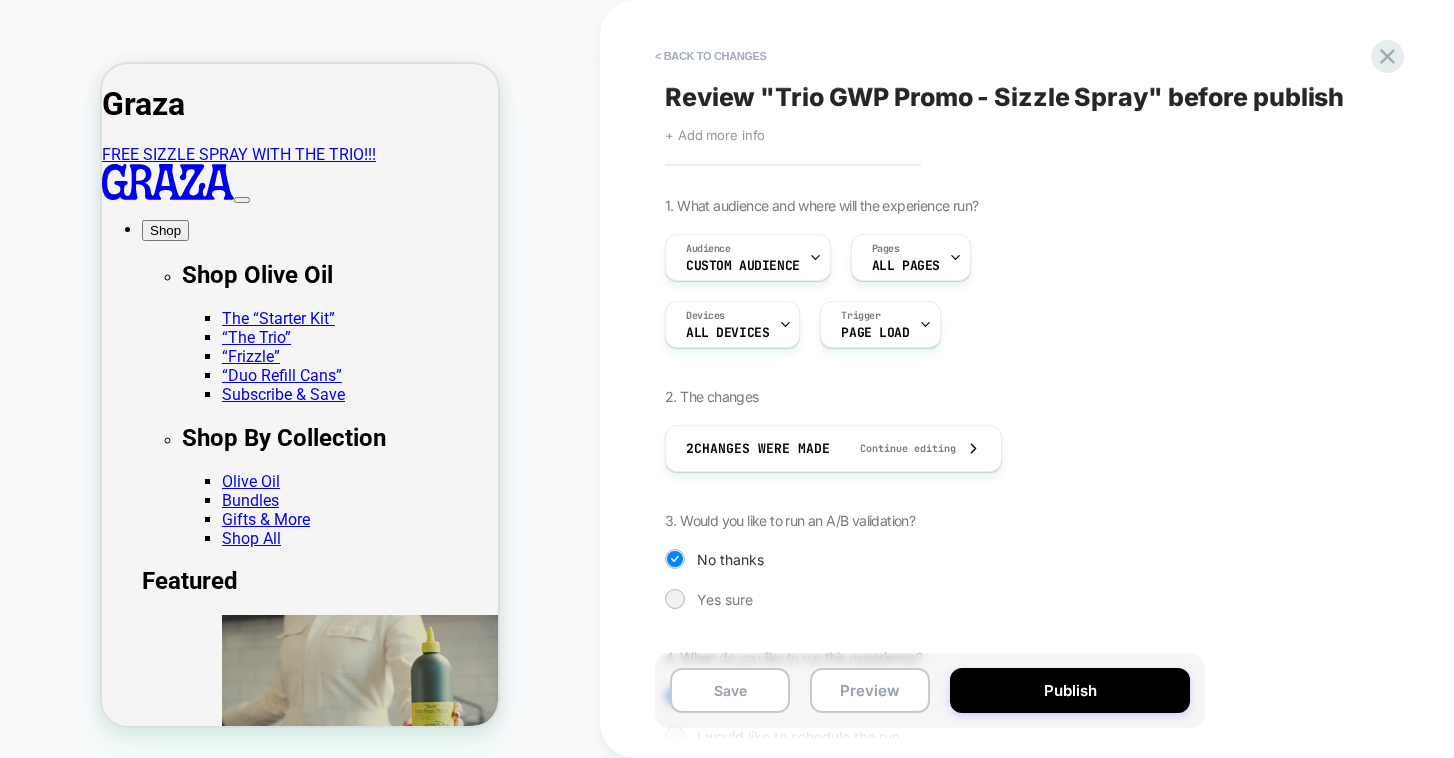 click on "Publish" at bounding box center [1070, 690] 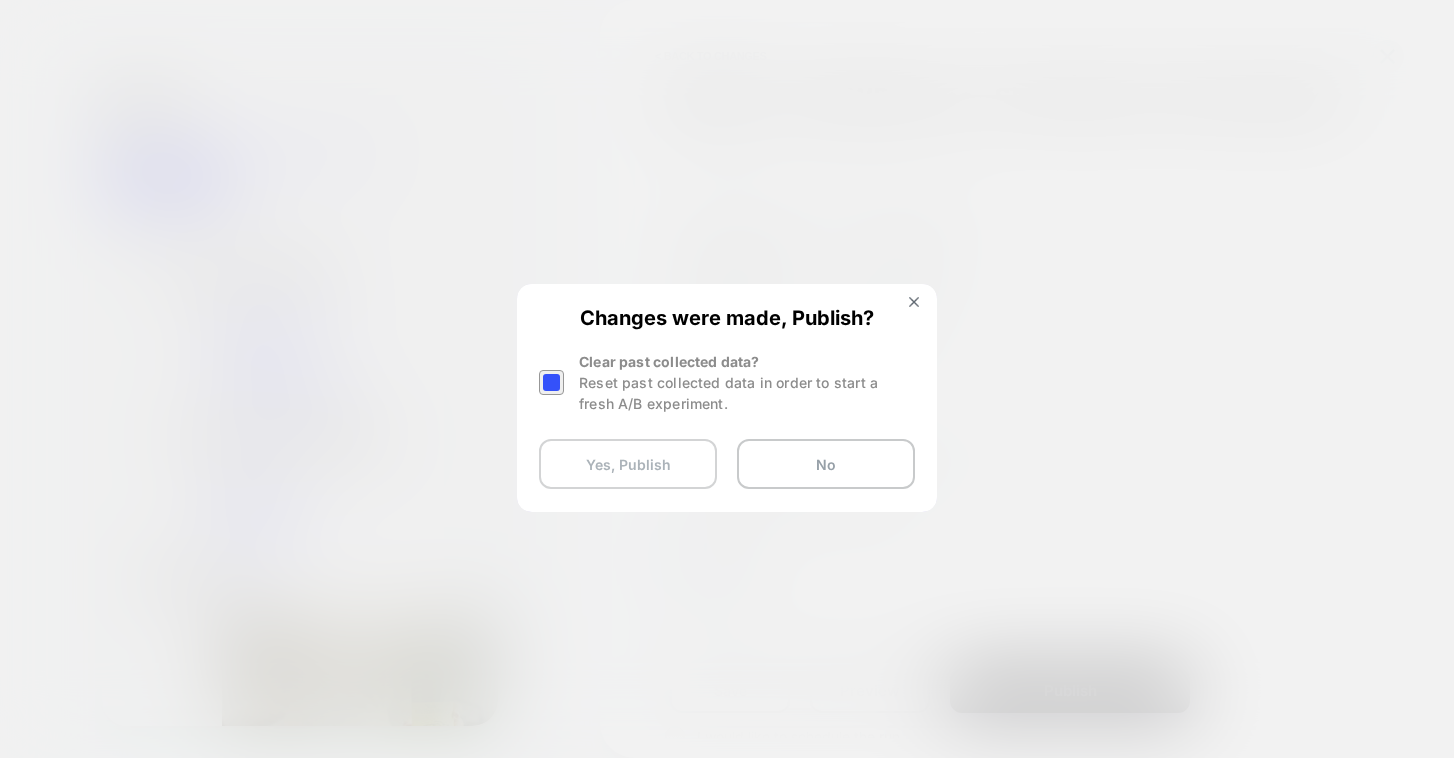 click on "Yes, Publish" at bounding box center [628, 464] 